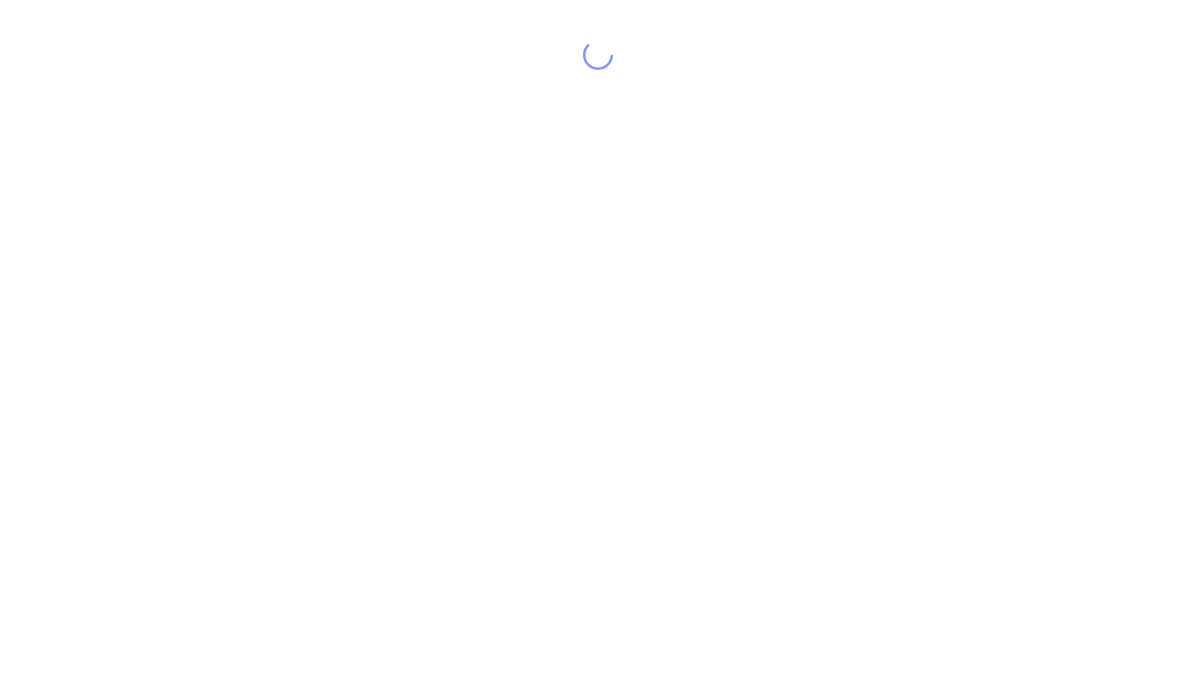 scroll, scrollTop: 0, scrollLeft: 0, axis: both 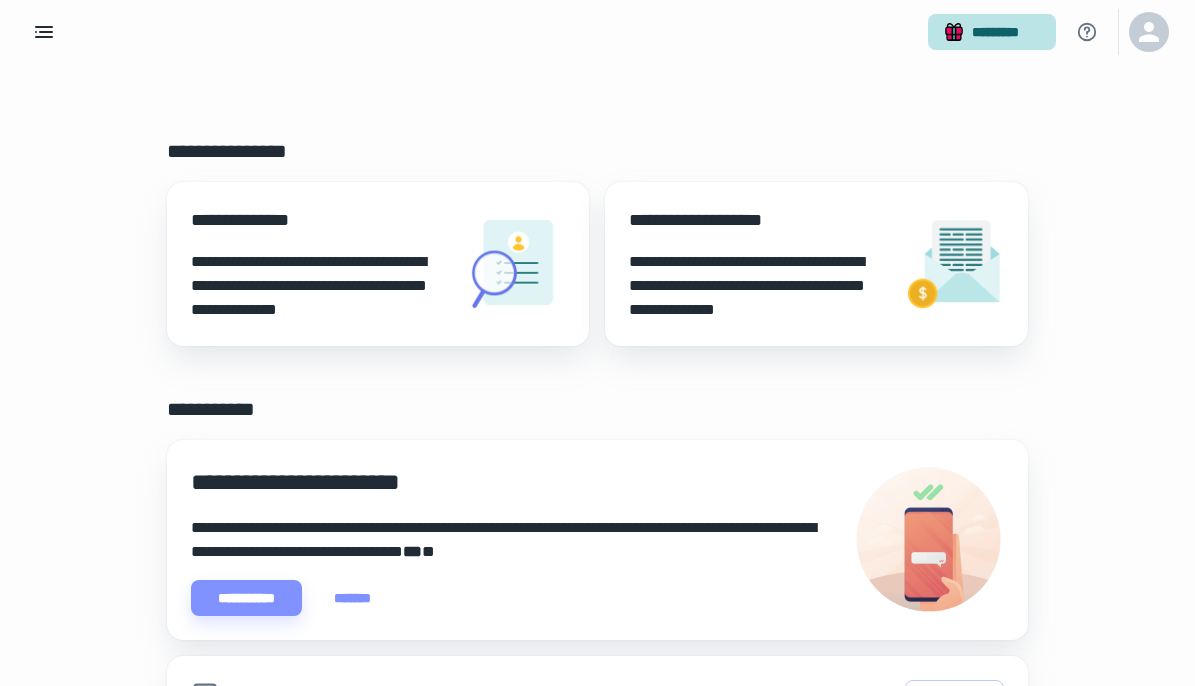 click 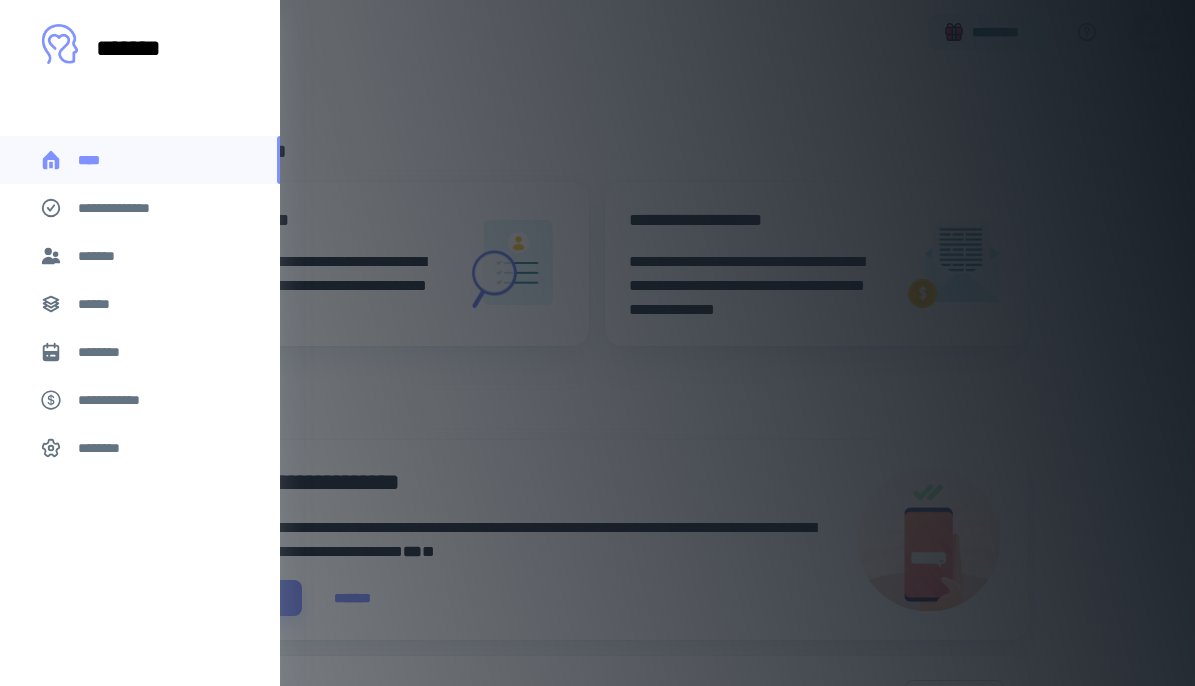 click on "*******" at bounding box center (101, 256) 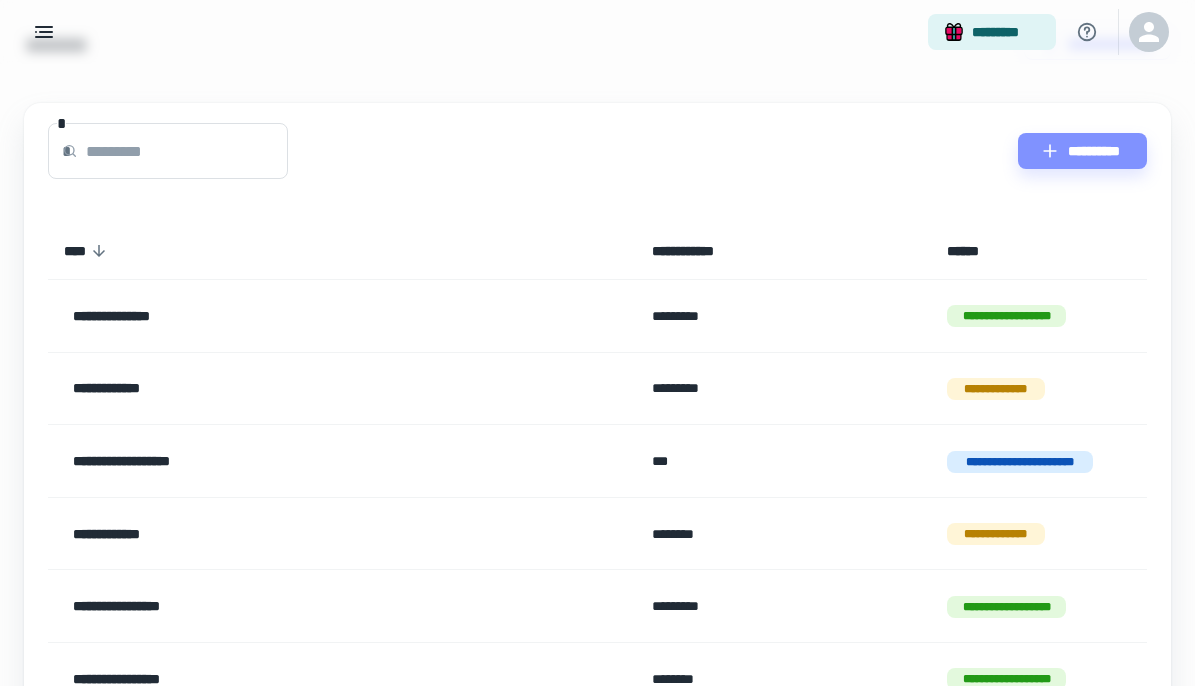 scroll, scrollTop: 63, scrollLeft: 0, axis: vertical 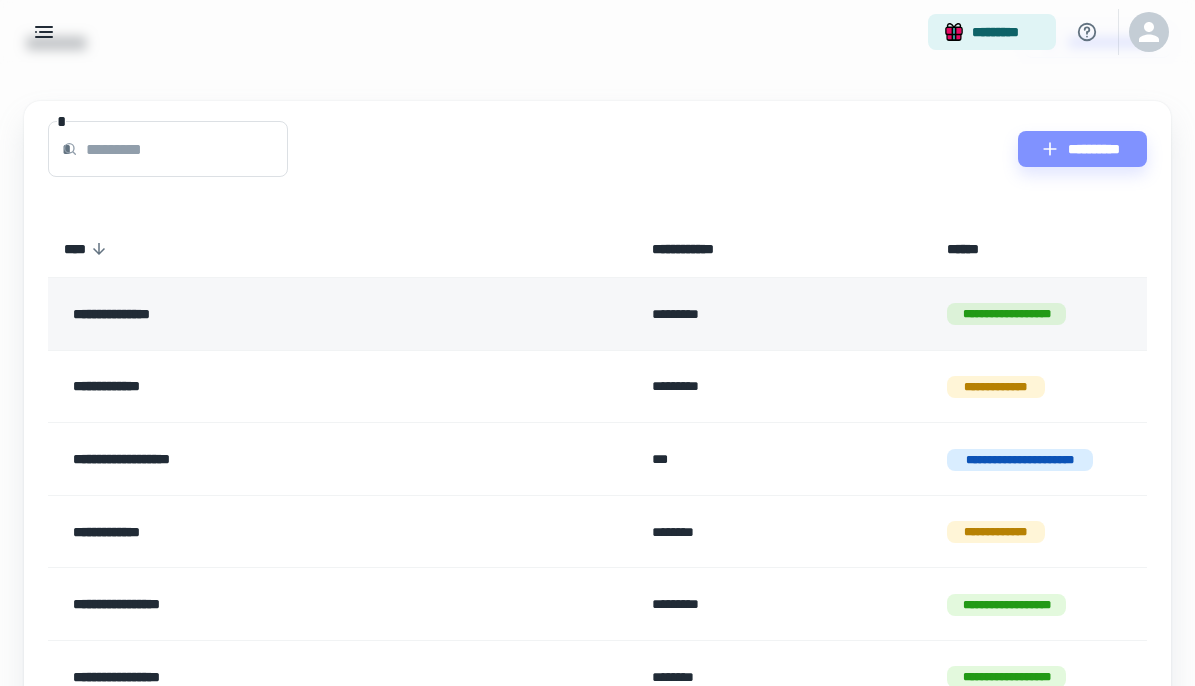 click on "**********" at bounding box center (289, 314) 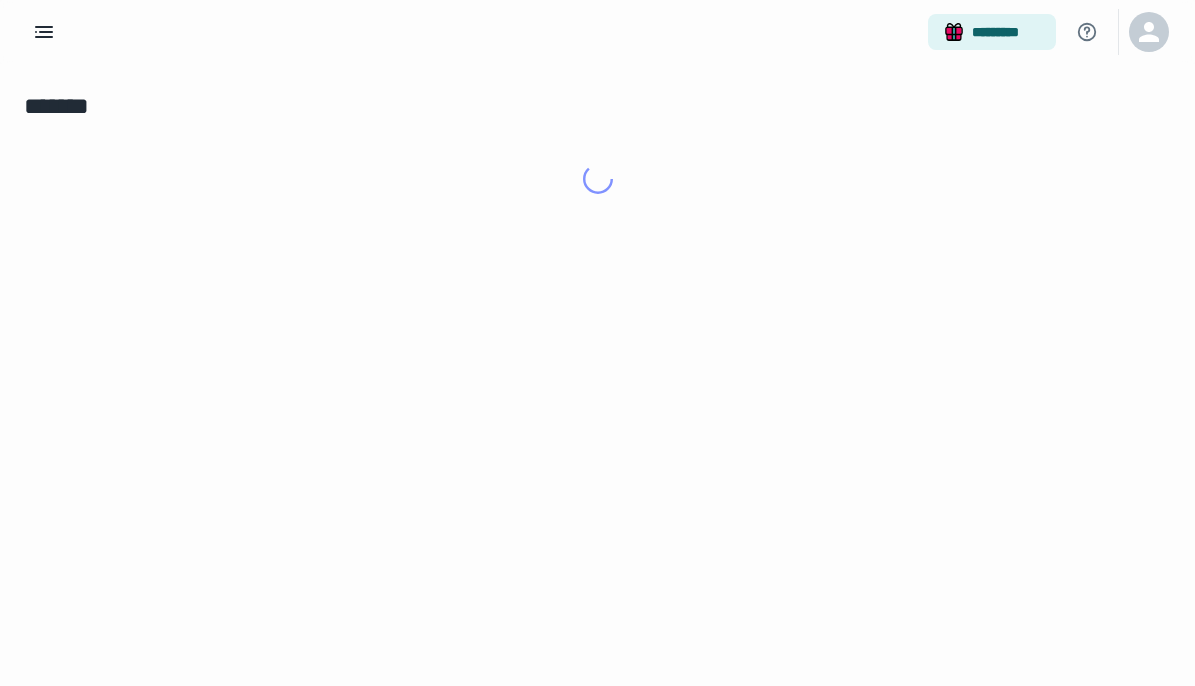 scroll, scrollTop: 0, scrollLeft: 0, axis: both 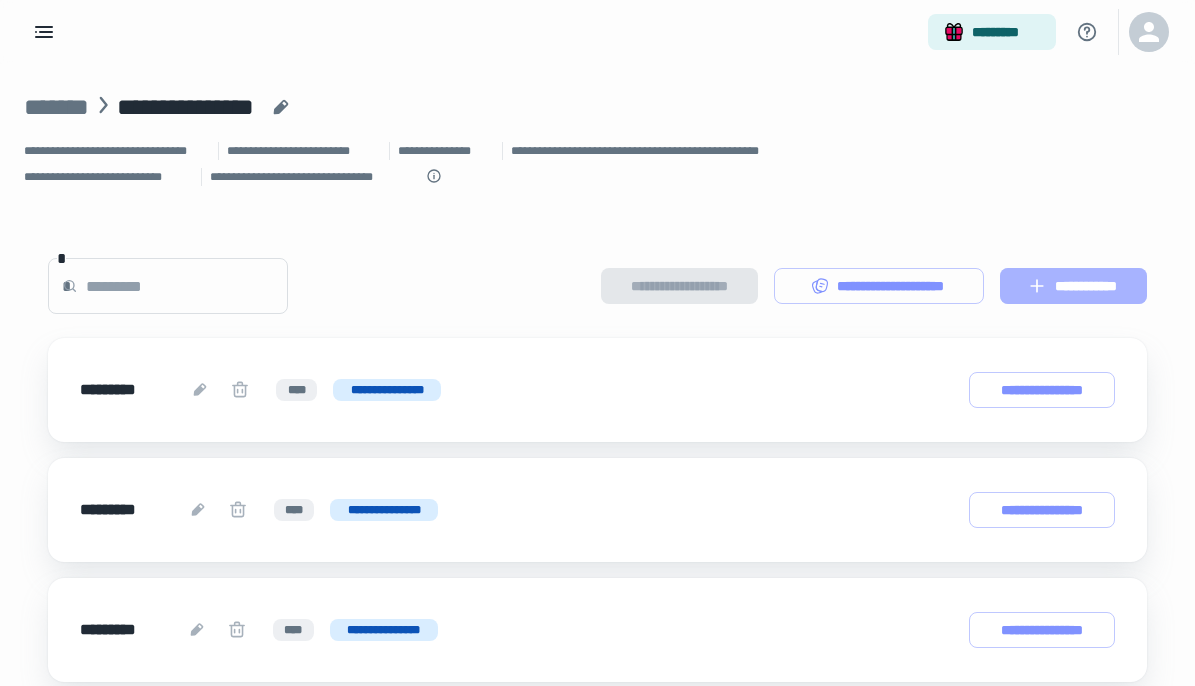 click on "**********" at bounding box center [1073, 286] 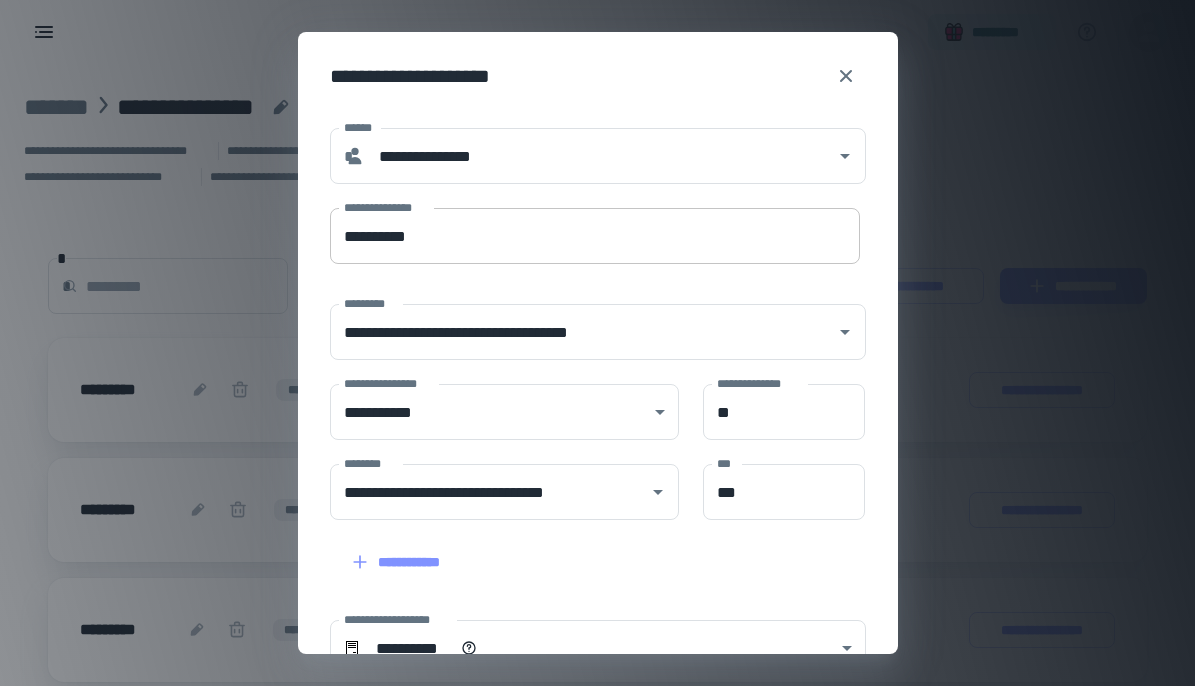 scroll, scrollTop: 0, scrollLeft: 0, axis: both 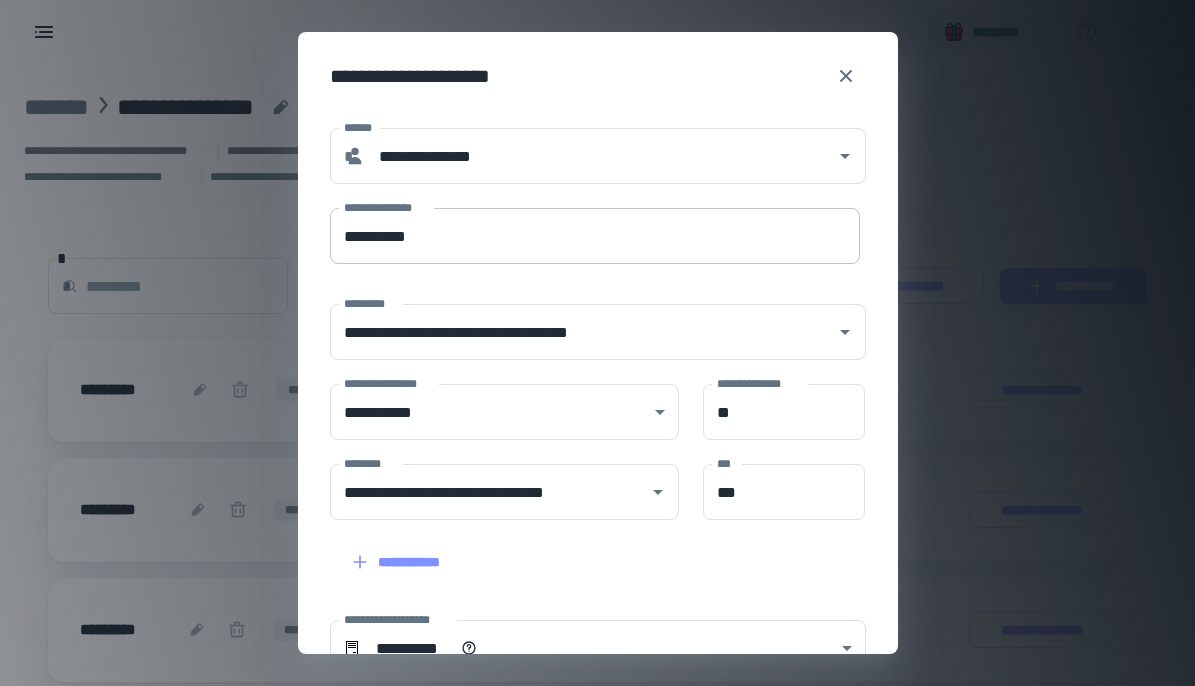click on "**********" at bounding box center [595, 236] 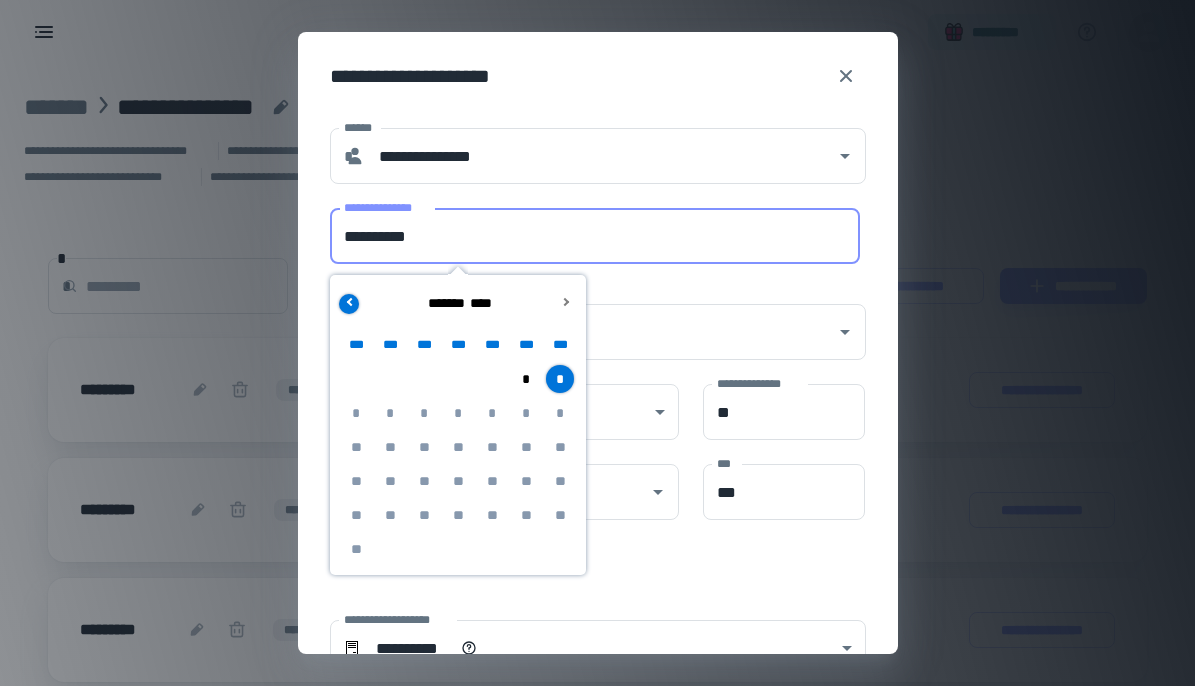 click at bounding box center (349, 304) 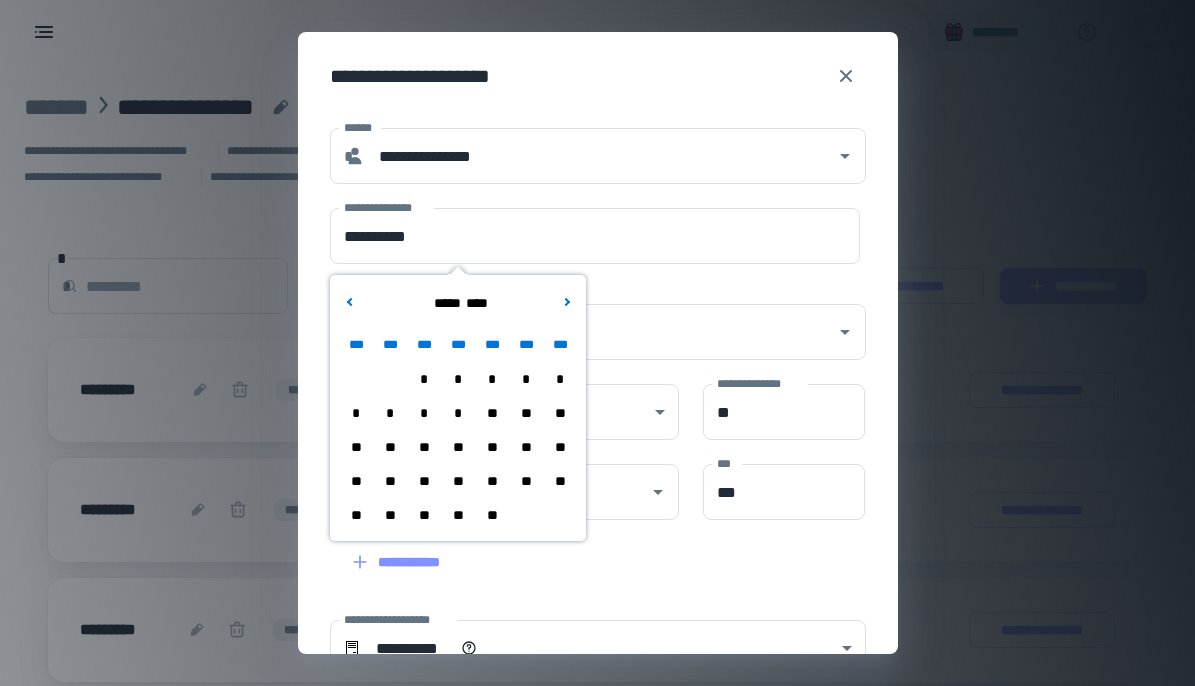 click on "**" at bounding box center (492, 515) 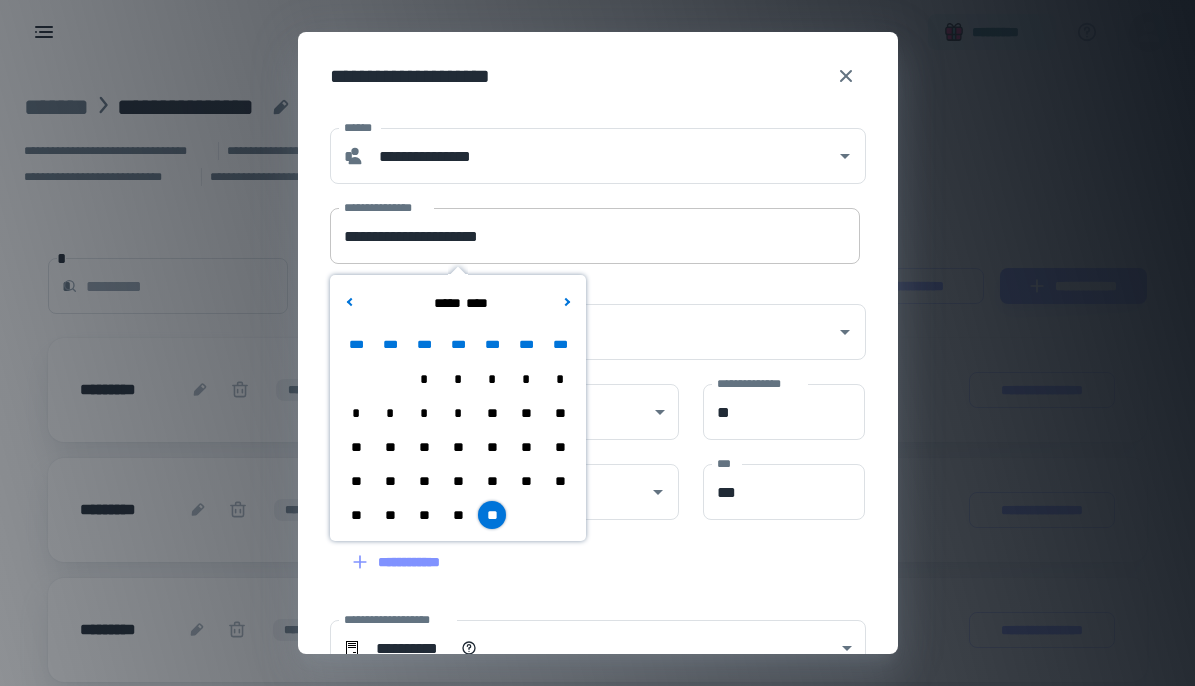 click on "**********" at bounding box center (595, 236) 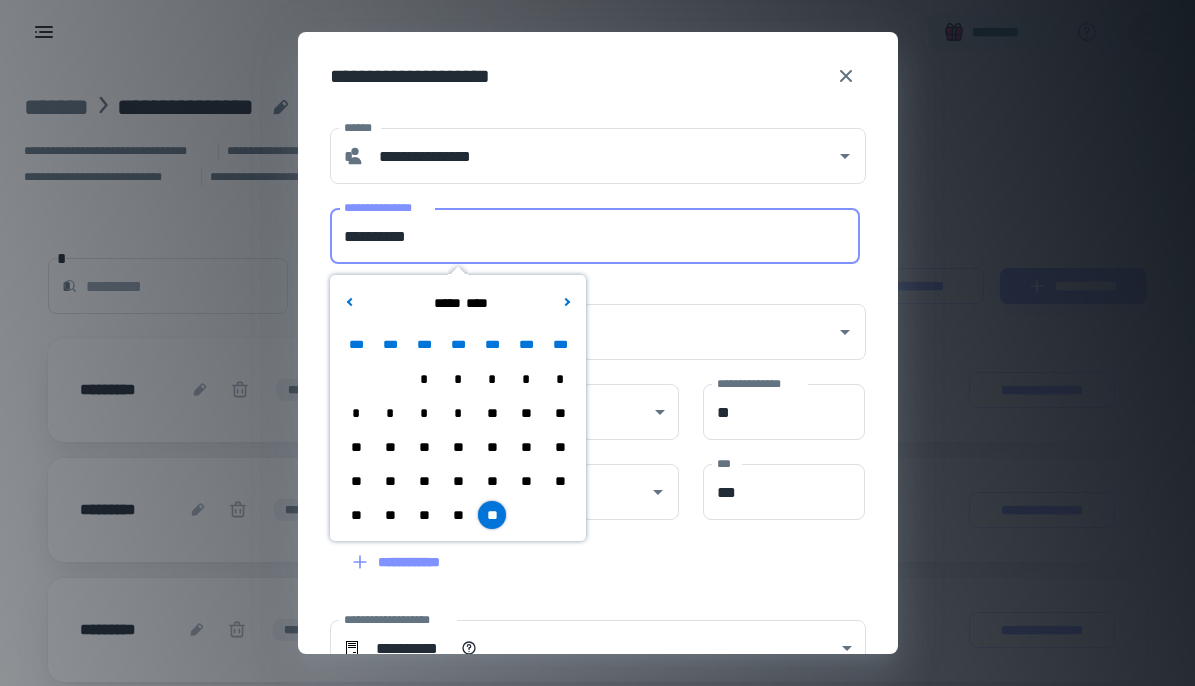 type on "**********" 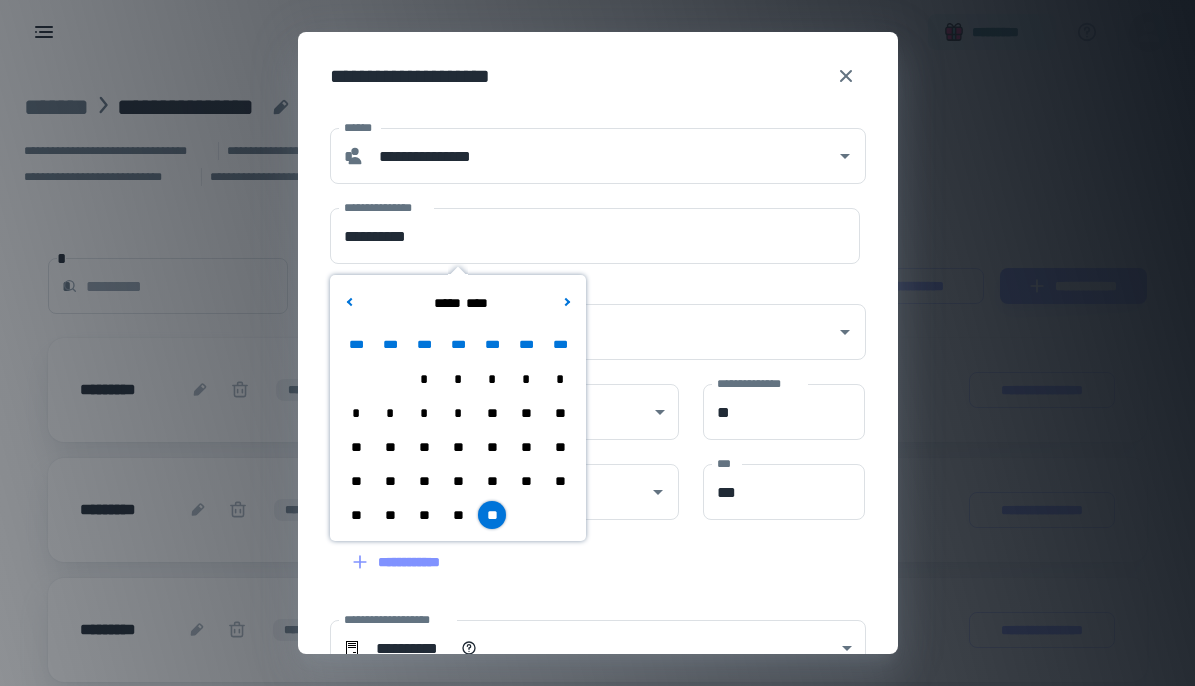 click on "**********" at bounding box center [586, 320] 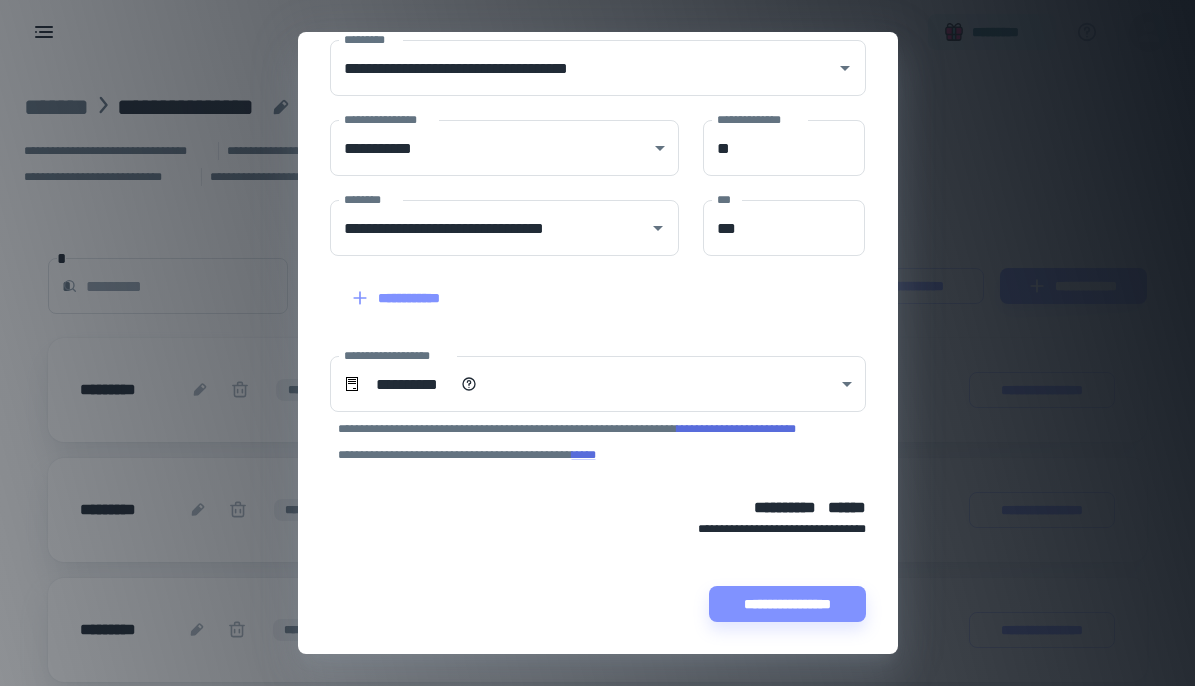 scroll, scrollTop: 264, scrollLeft: 0, axis: vertical 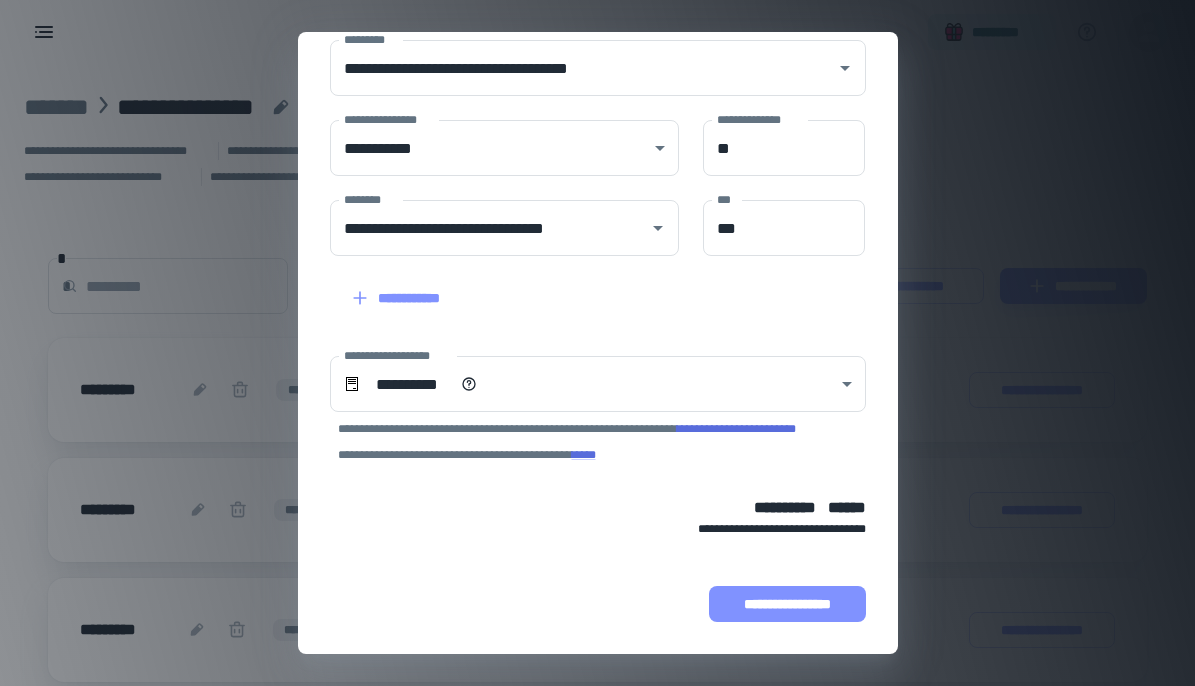 click on "**********" at bounding box center [787, 604] 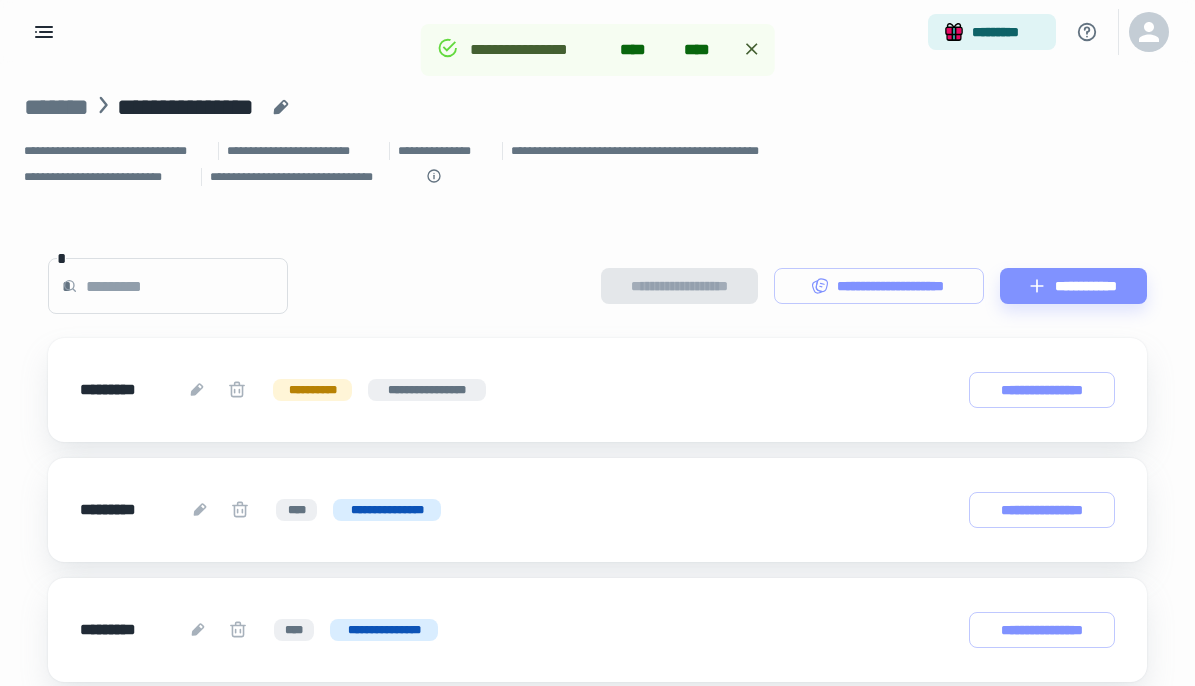 scroll, scrollTop: 0, scrollLeft: 0, axis: both 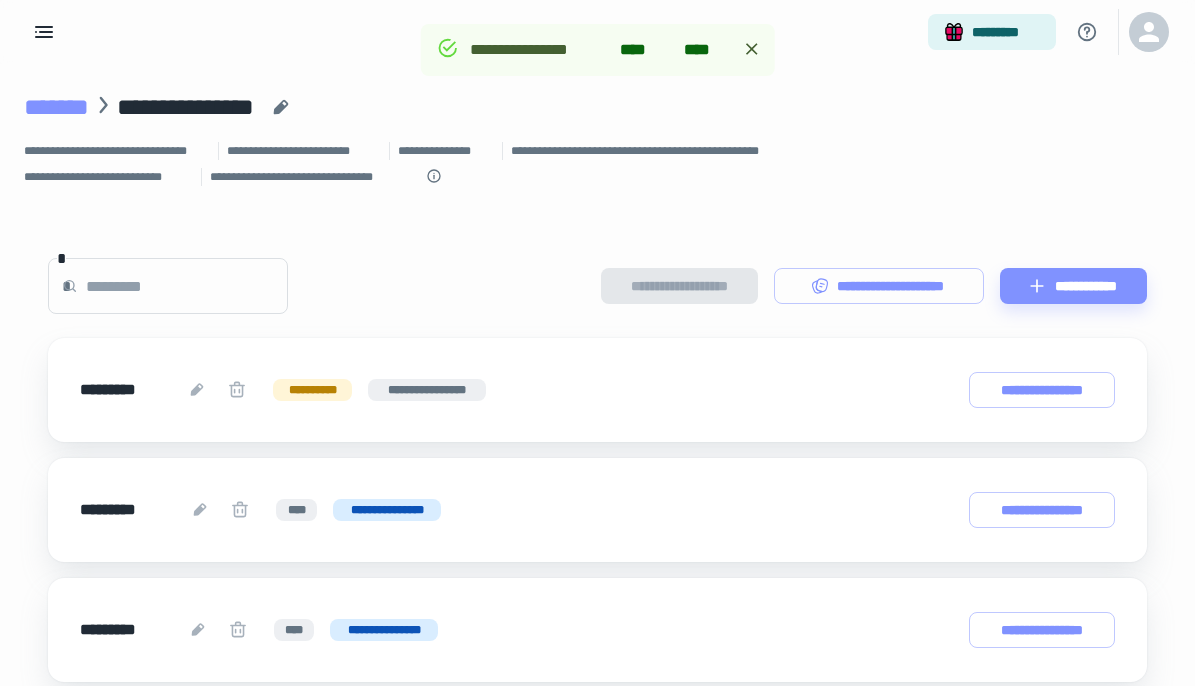 click on "*******" at bounding box center (56, 107) 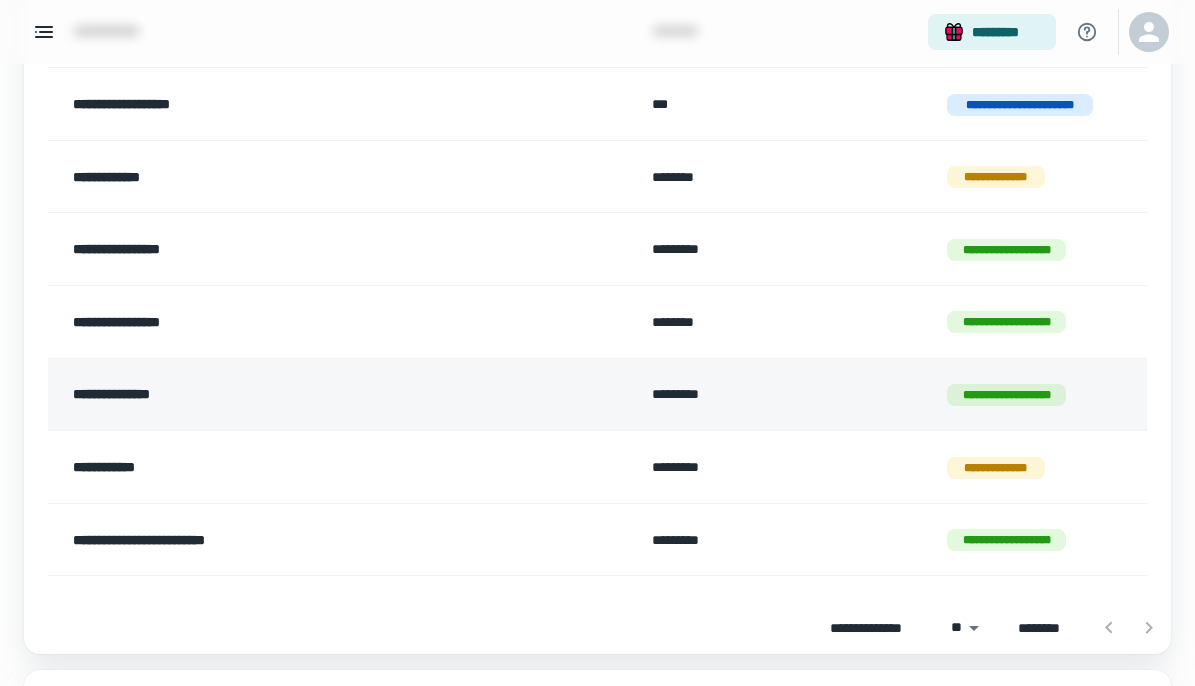 scroll, scrollTop: 419, scrollLeft: 0, axis: vertical 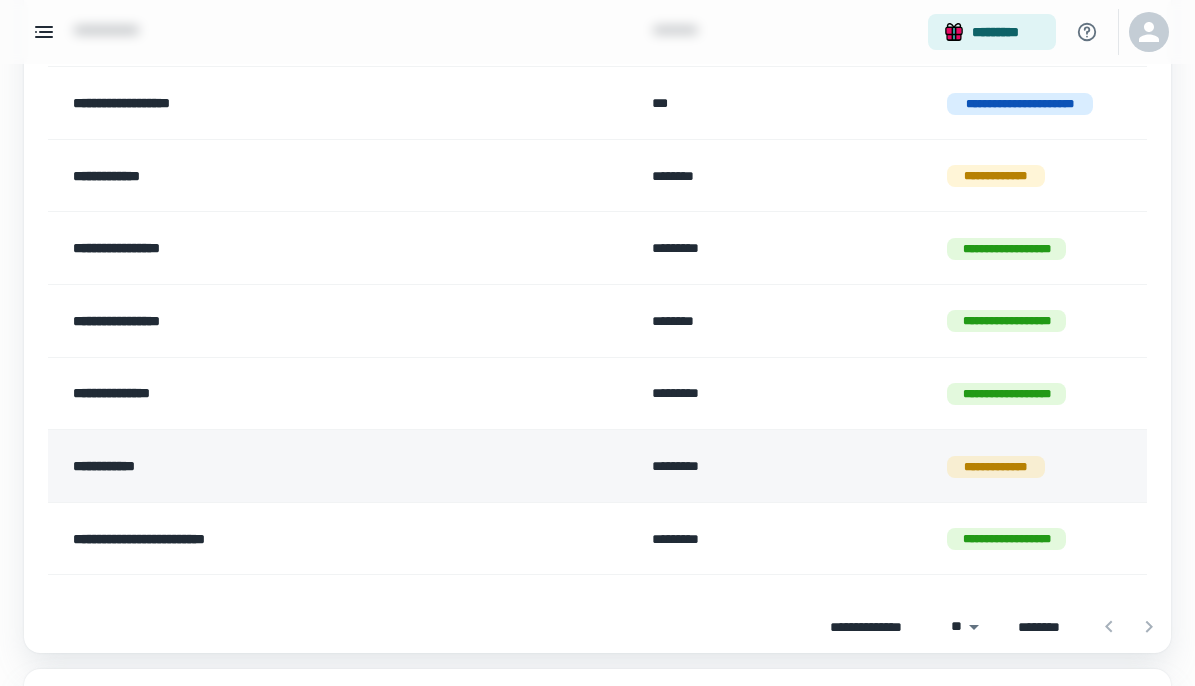 click on "**********" at bounding box center [289, 466] 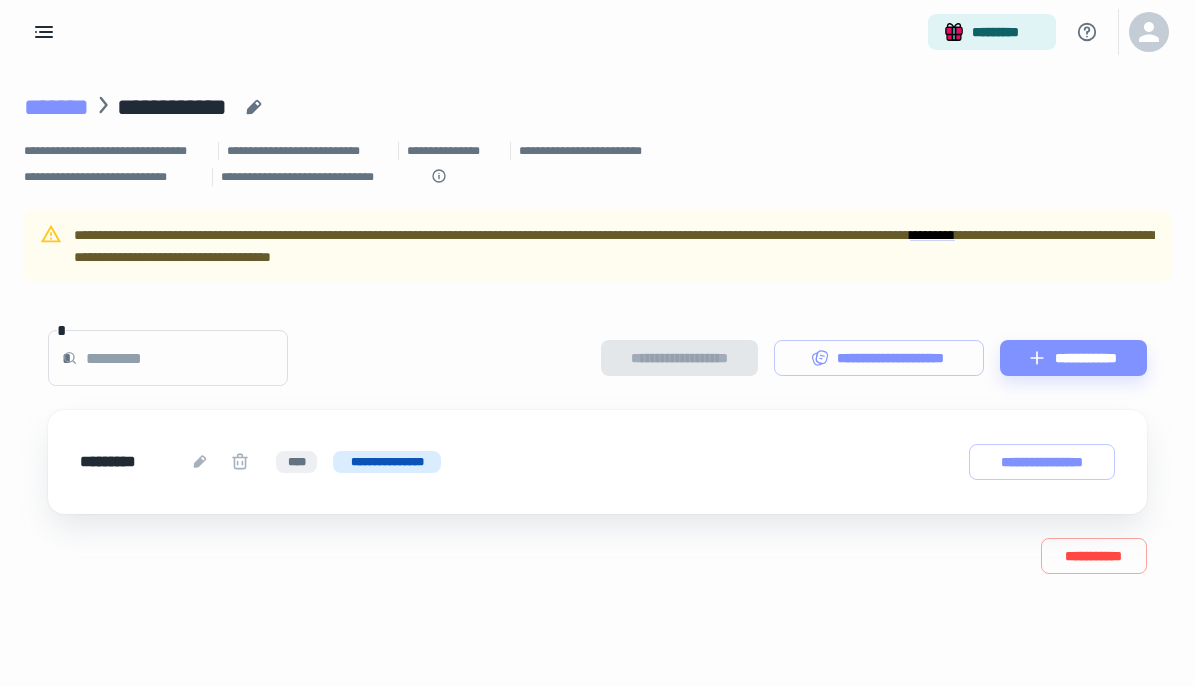 click on "*******" at bounding box center [56, 107] 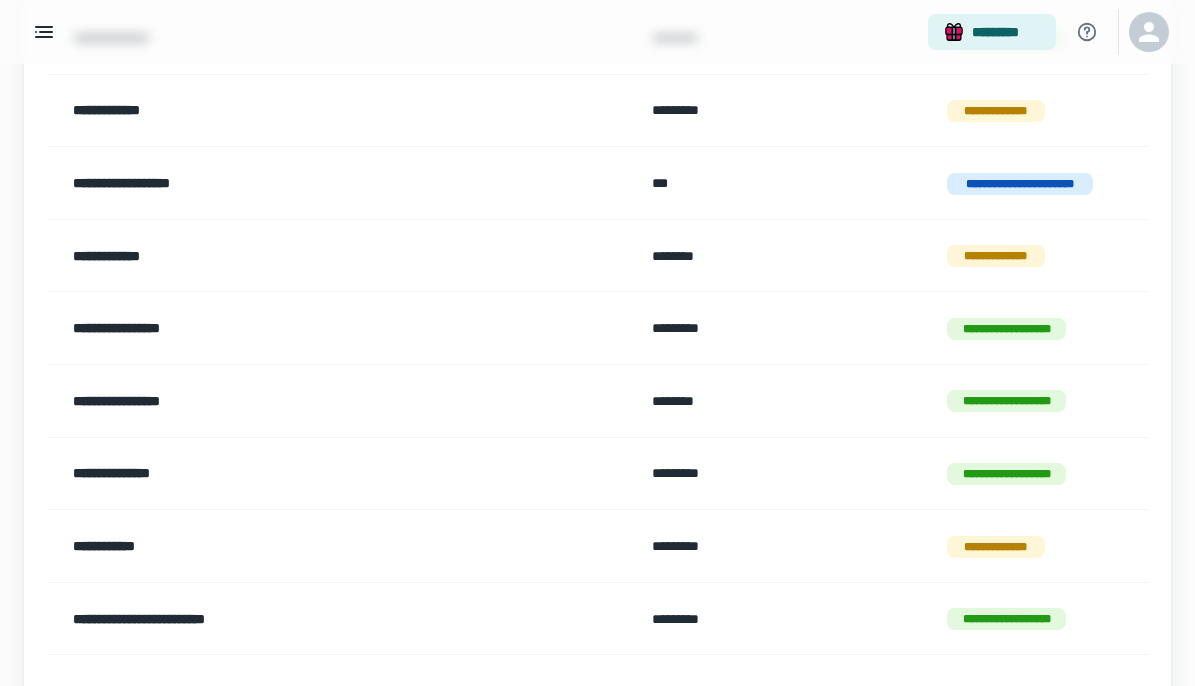 scroll, scrollTop: 364, scrollLeft: 0, axis: vertical 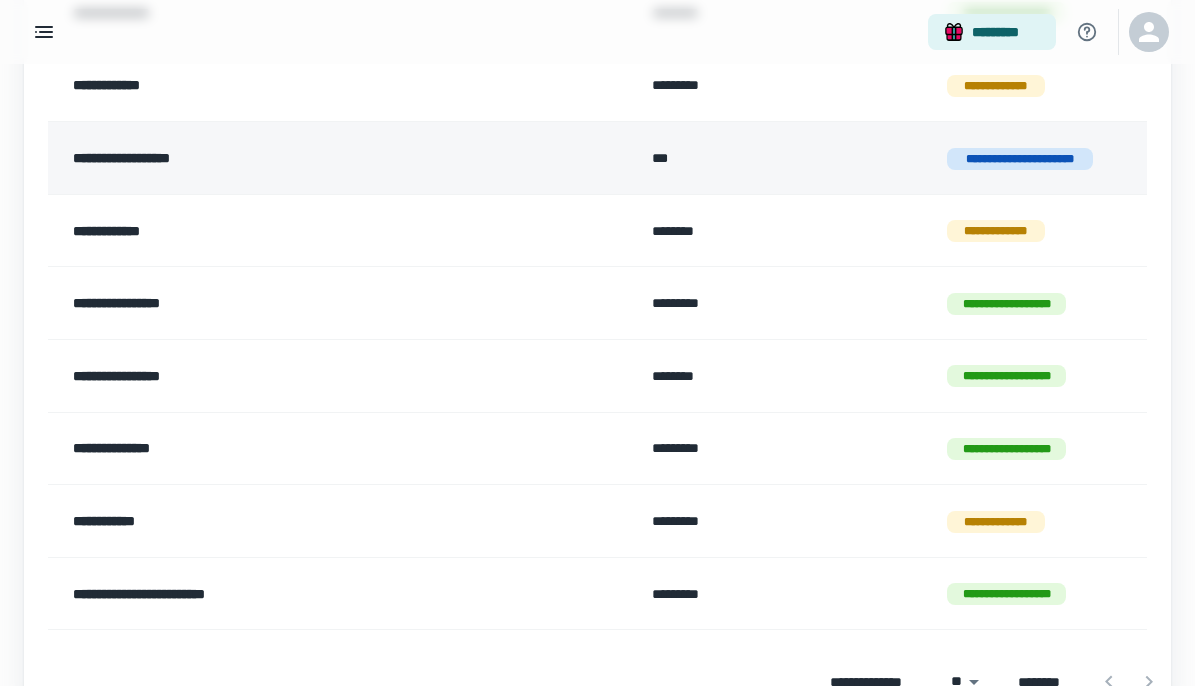 click on "**********" at bounding box center [289, 158] 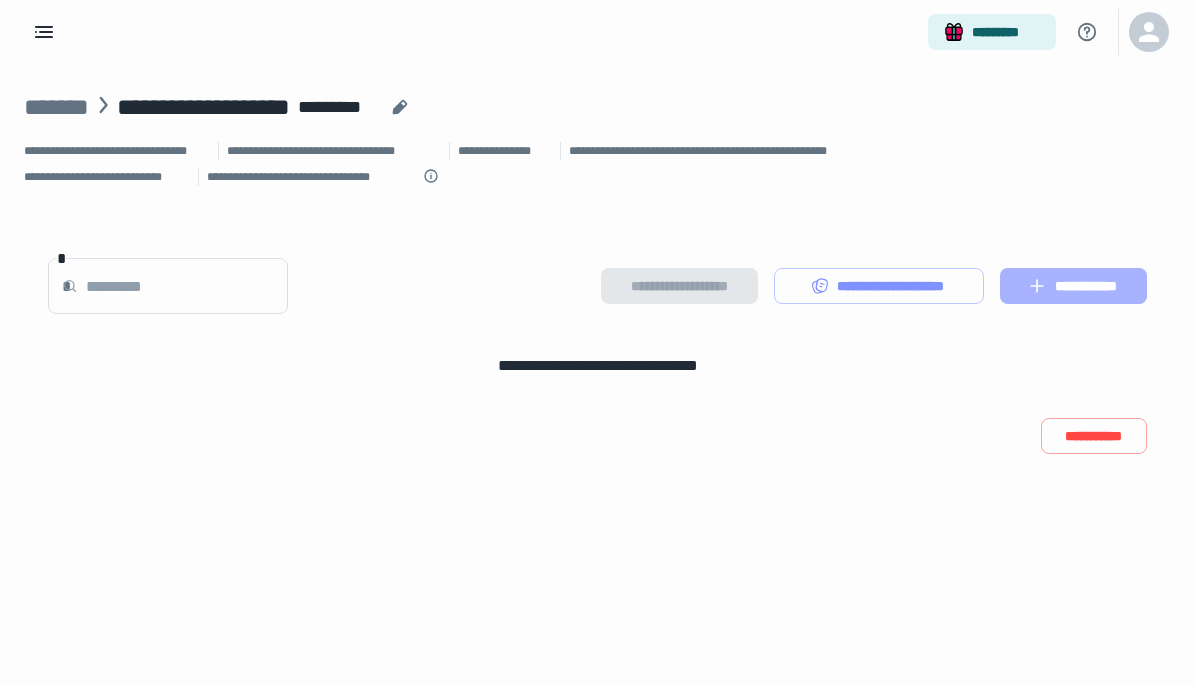 click on "**********" at bounding box center [1073, 286] 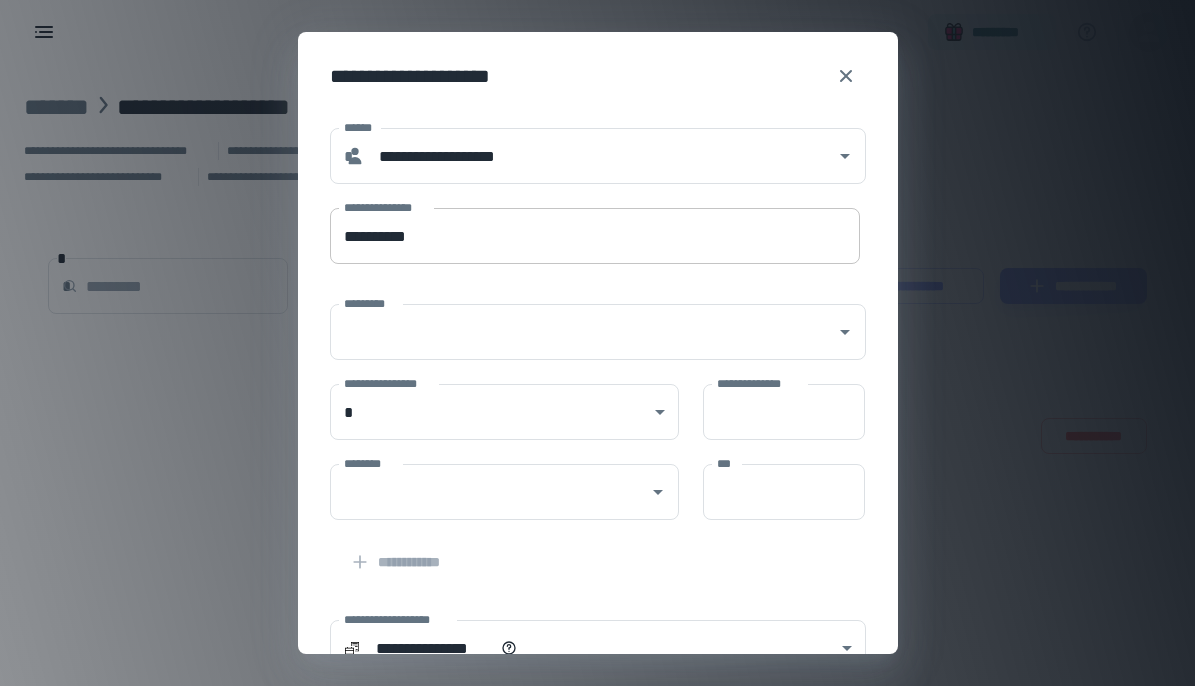 click on "**********" at bounding box center (595, 236) 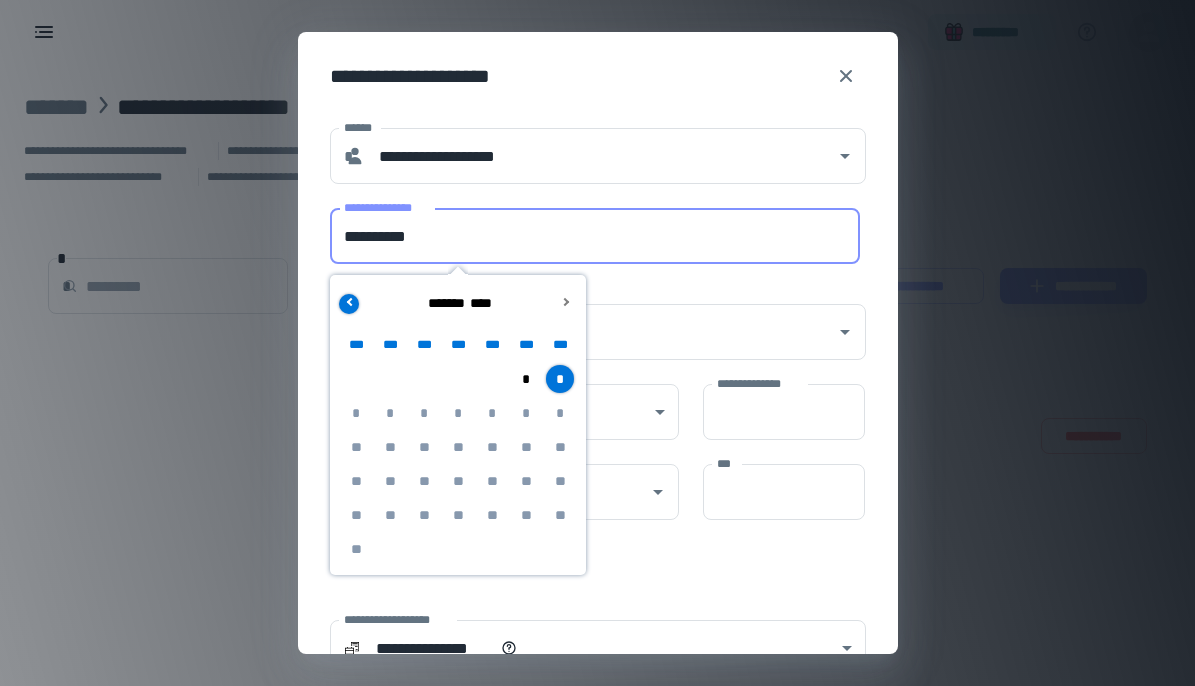 click at bounding box center [350, 301] 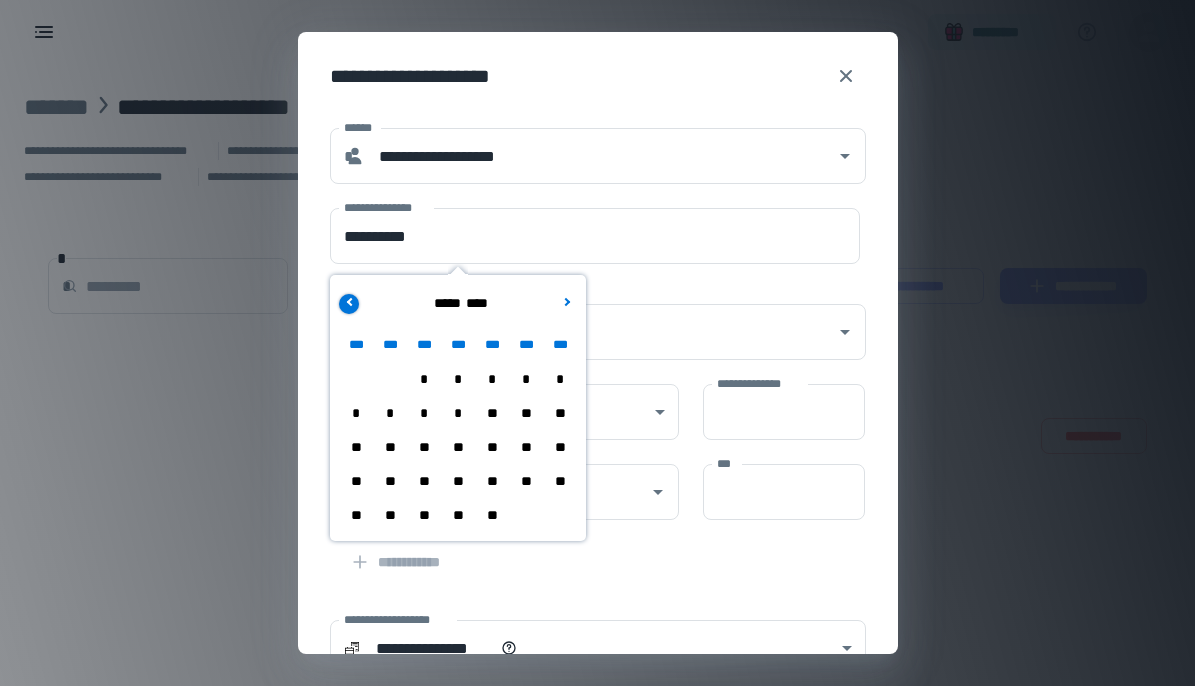 click at bounding box center (350, 301) 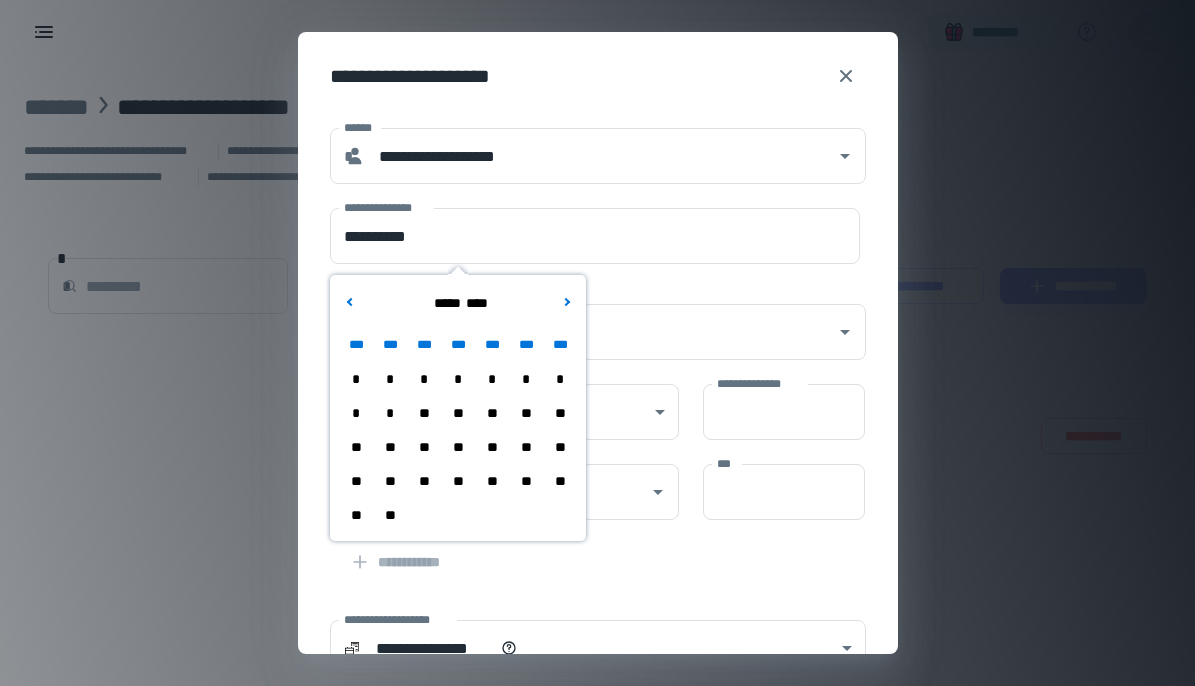 click on "**" at bounding box center (492, 413) 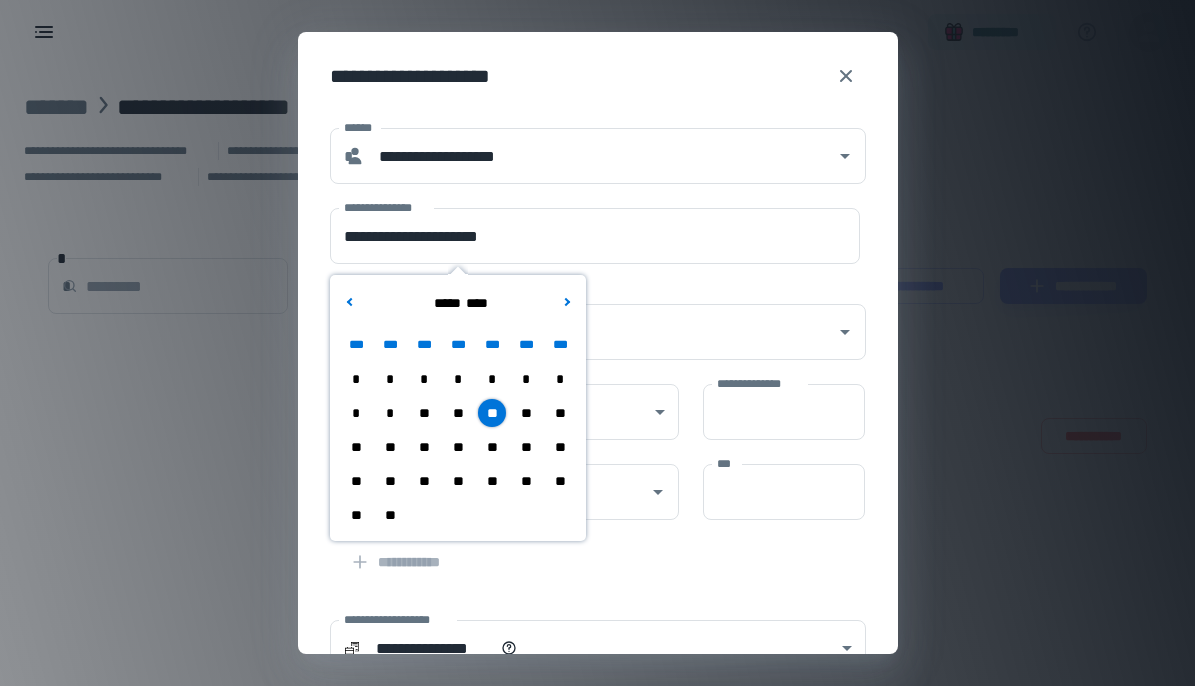click on "**" at bounding box center [492, 481] 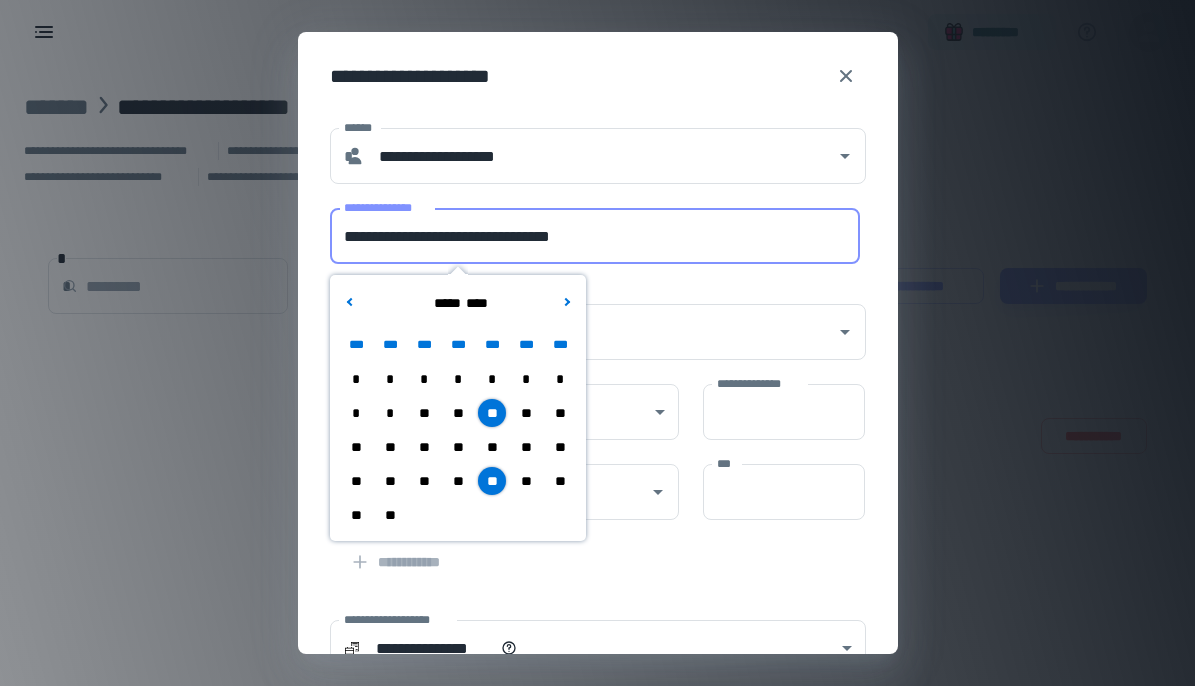 click on "**********" at bounding box center (595, 236) 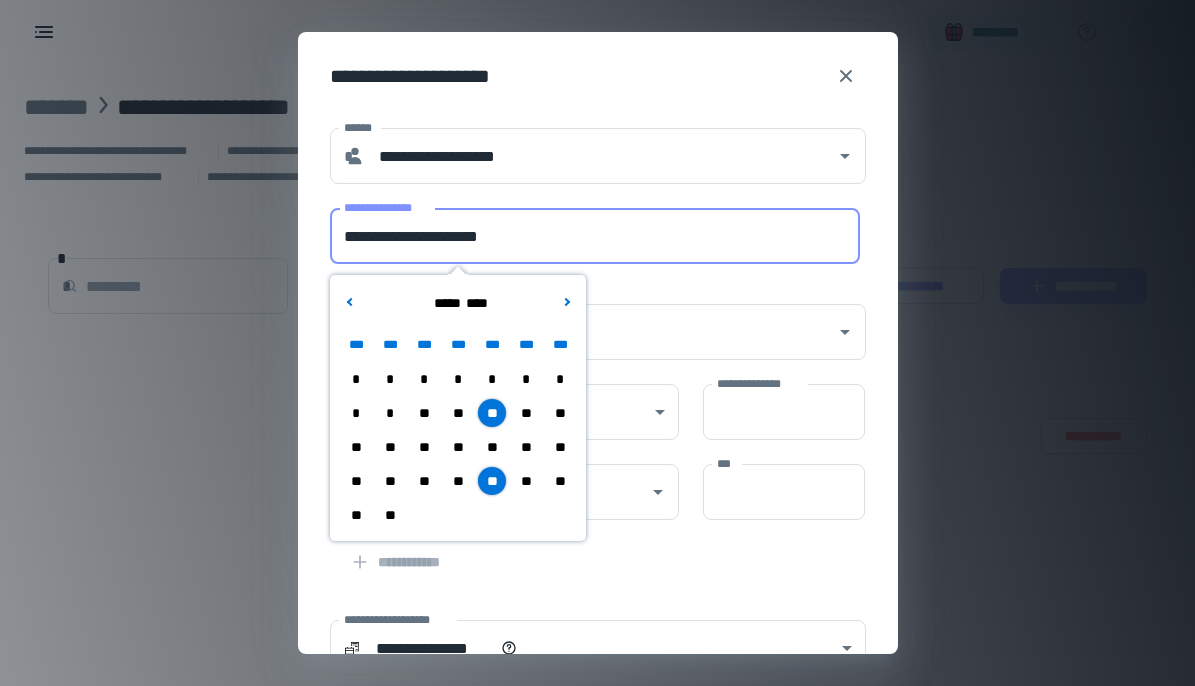 click on "**********" at bounding box center (595, 236) 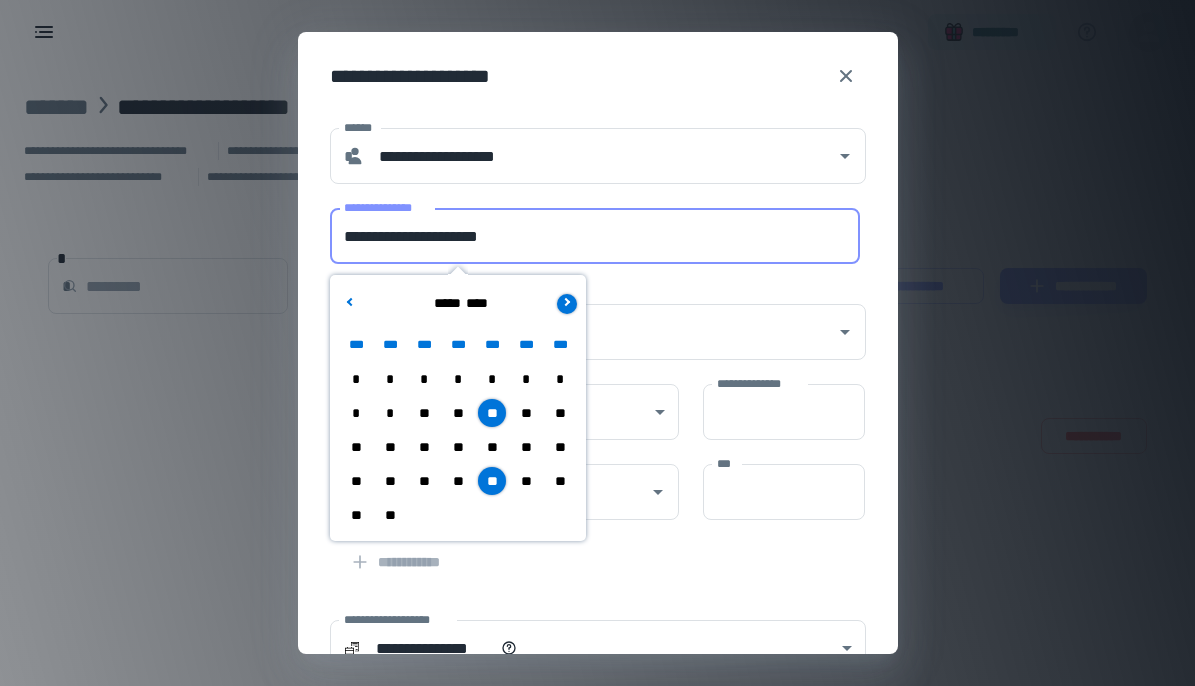 click at bounding box center [567, 304] 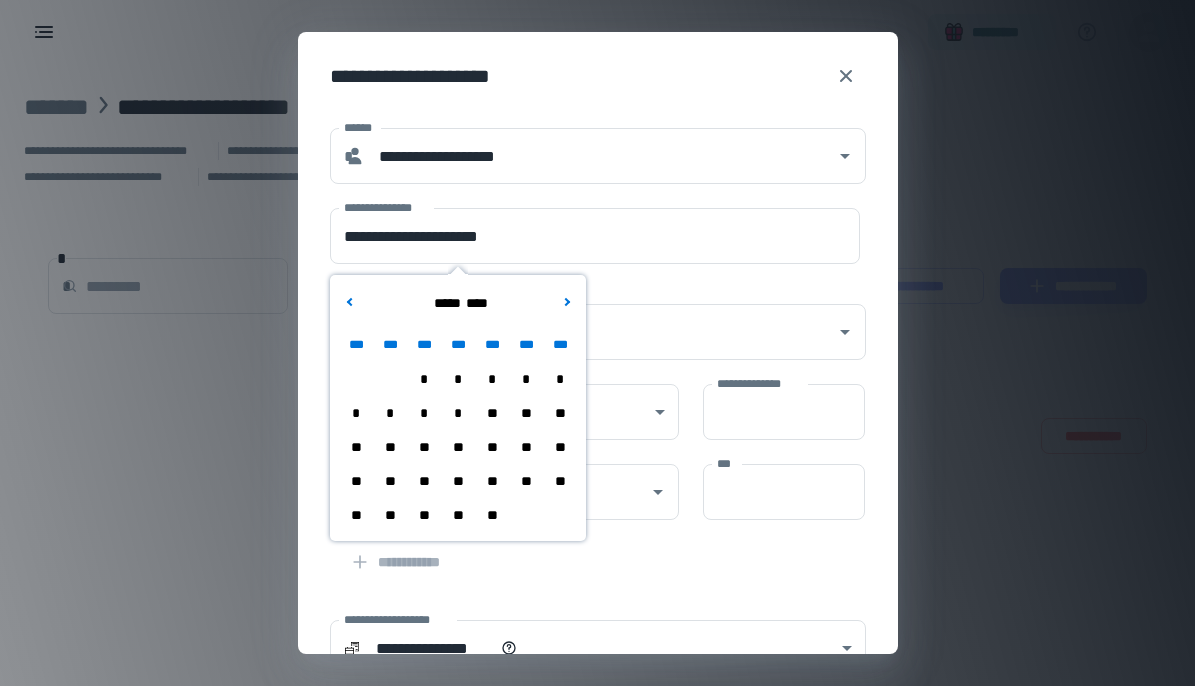 click on "**" at bounding box center [560, 413] 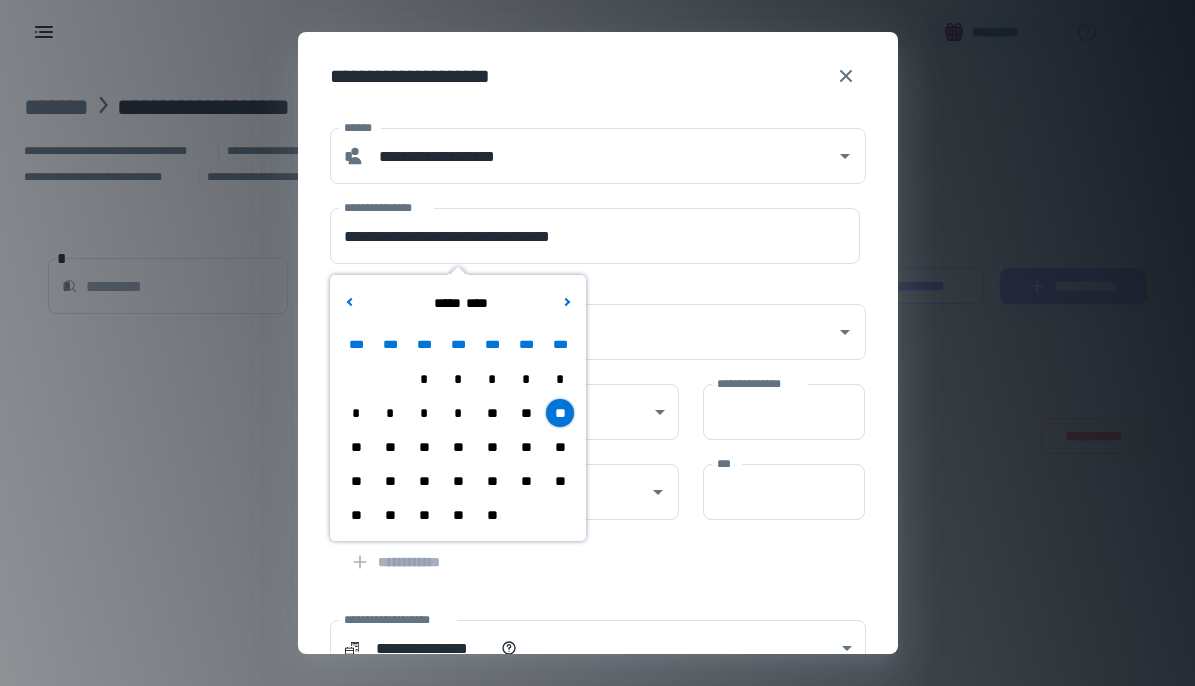 click on "**" at bounding box center [458, 515] 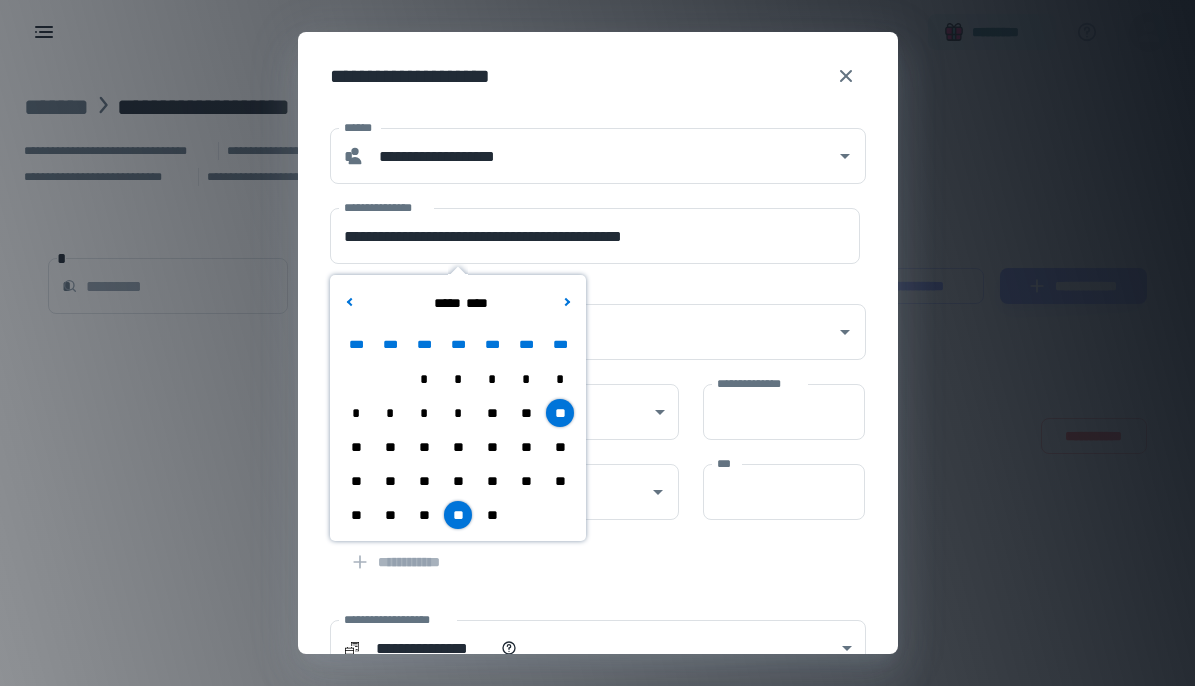click on "**********" at bounding box center [598, 524] 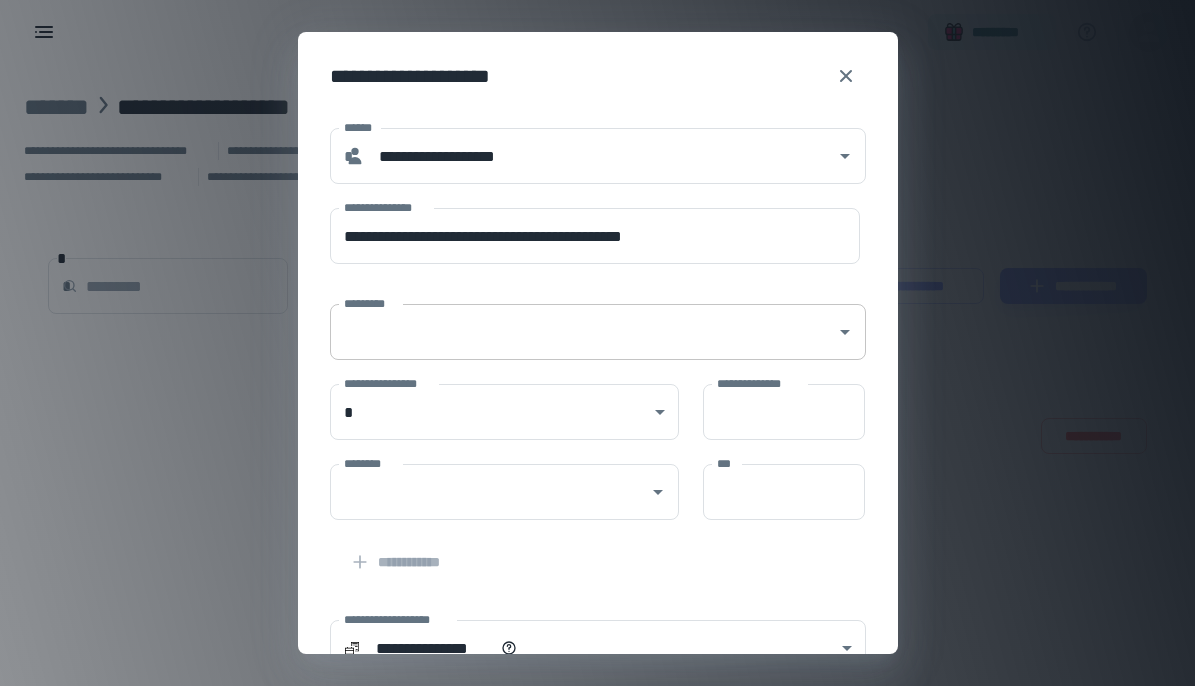 click on "*********" at bounding box center (583, 332) 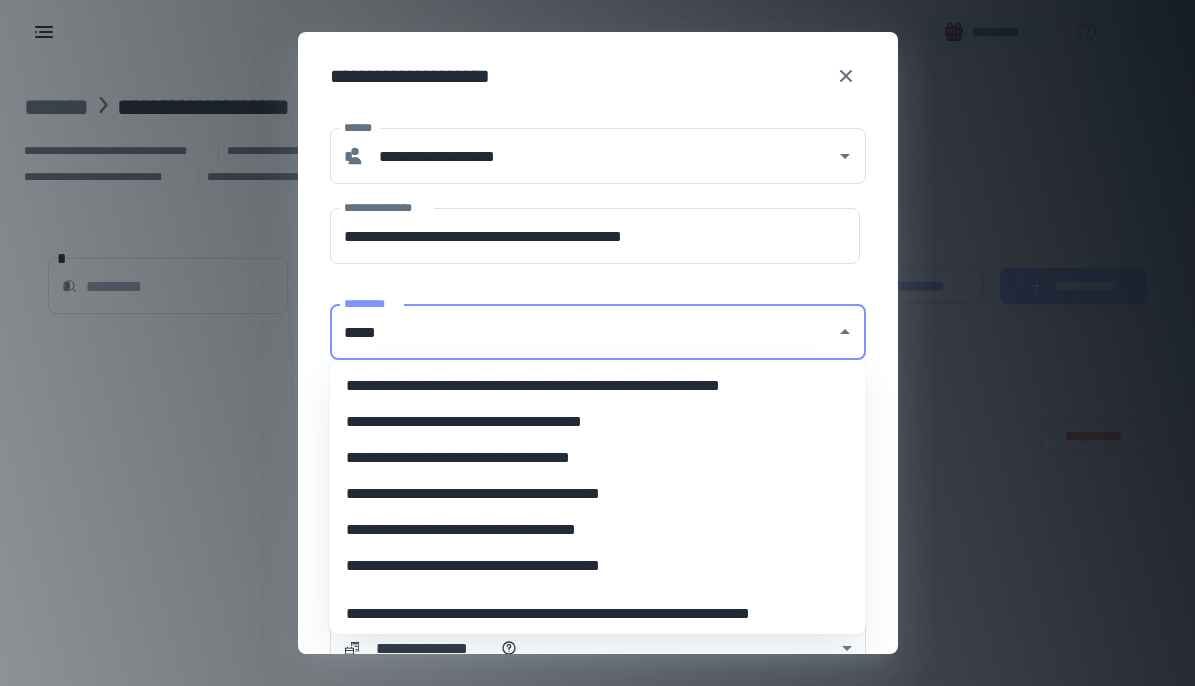 click on "**********" at bounding box center (598, 458) 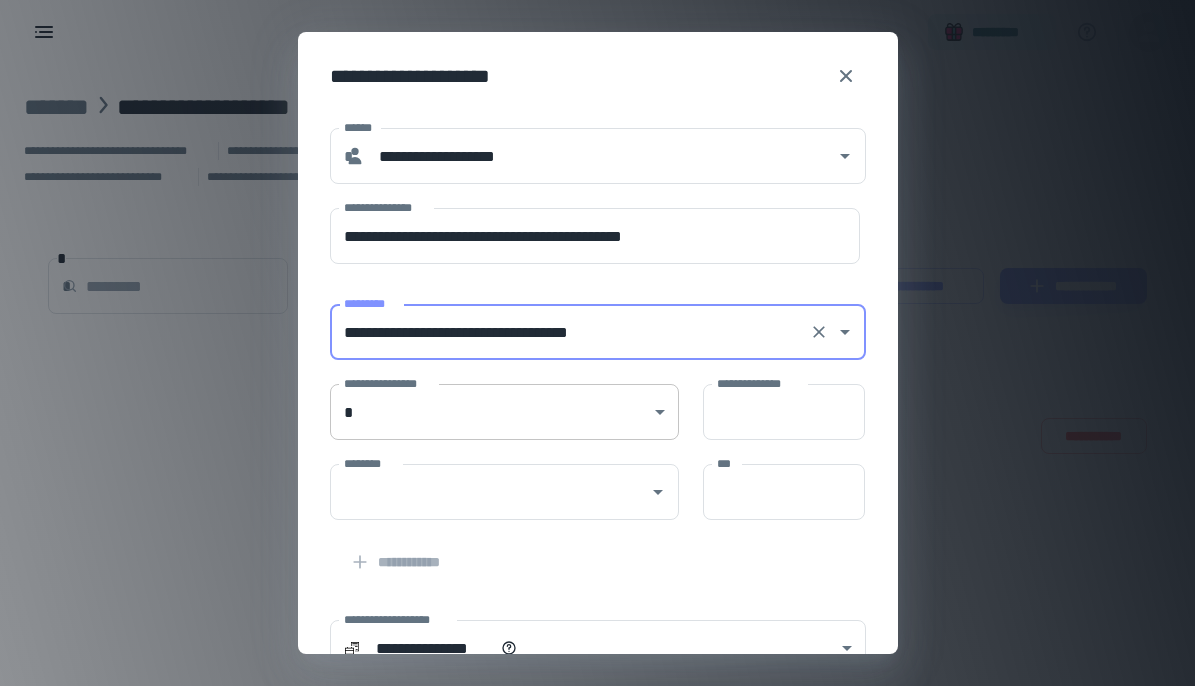 click on "**********" at bounding box center [597, 343] 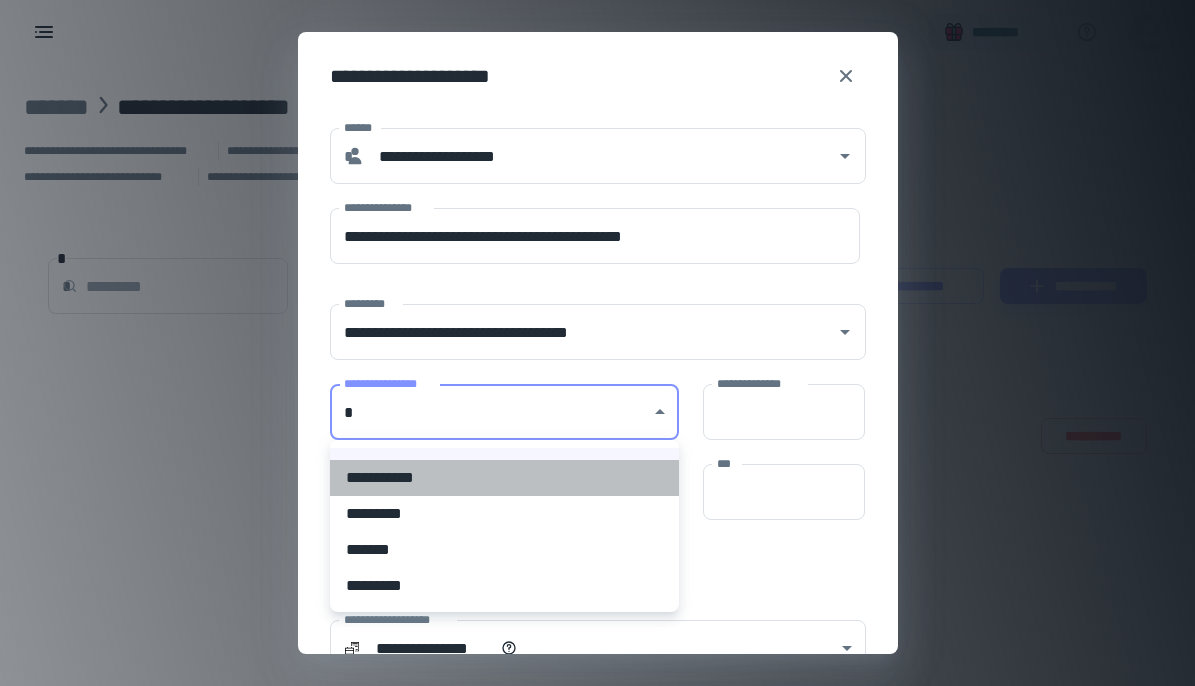 click on "**********" at bounding box center [504, 478] 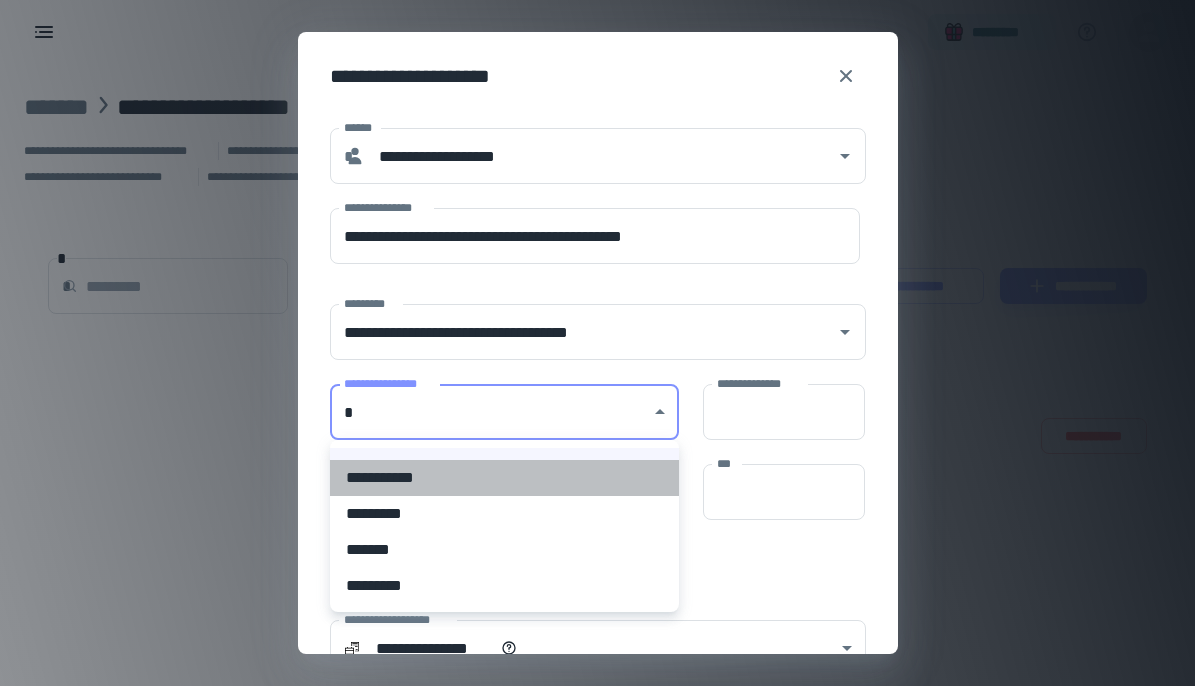 type on "**" 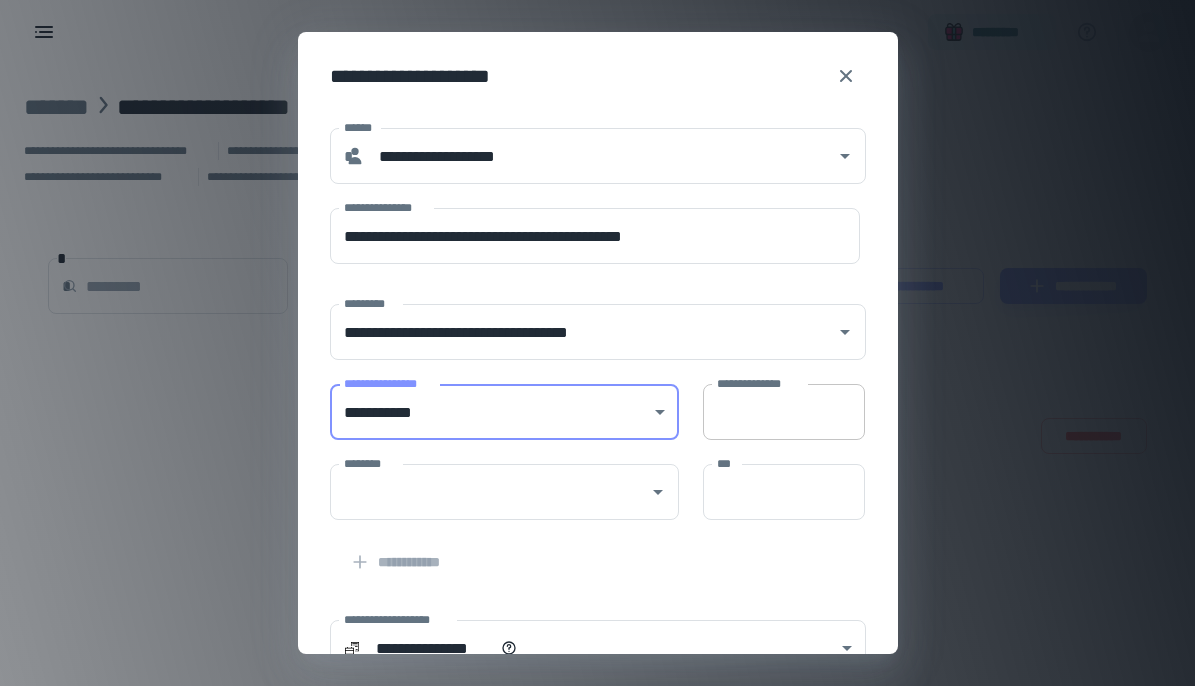 click on "**********" at bounding box center [784, 412] 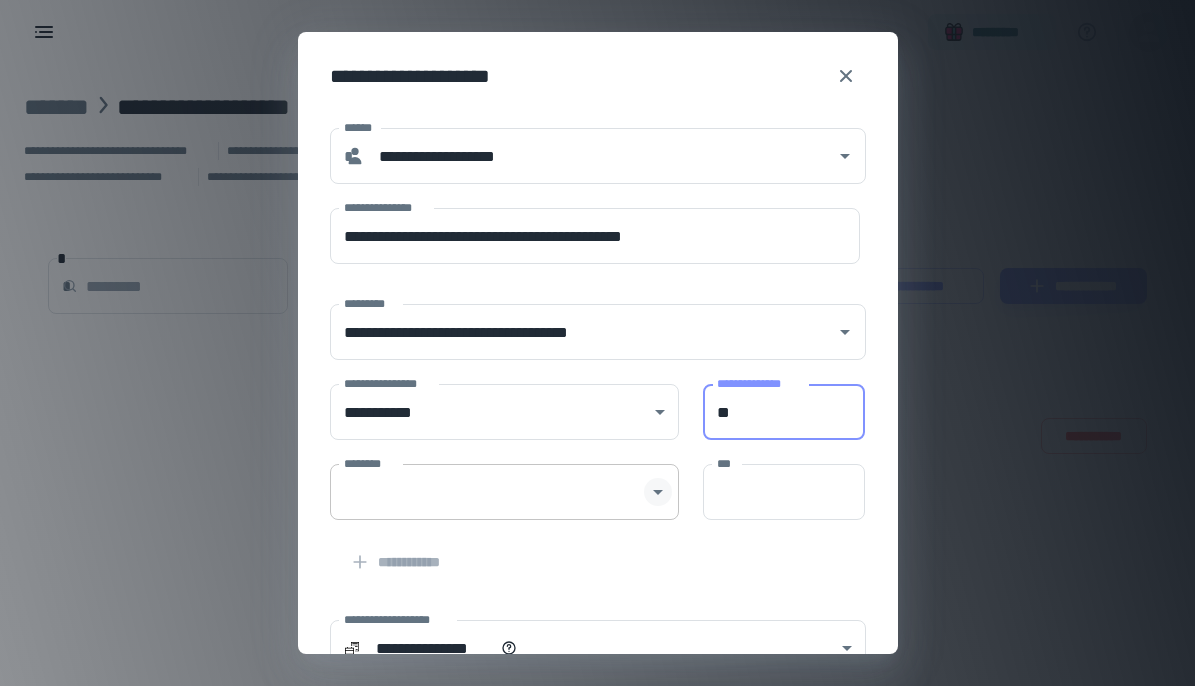 click 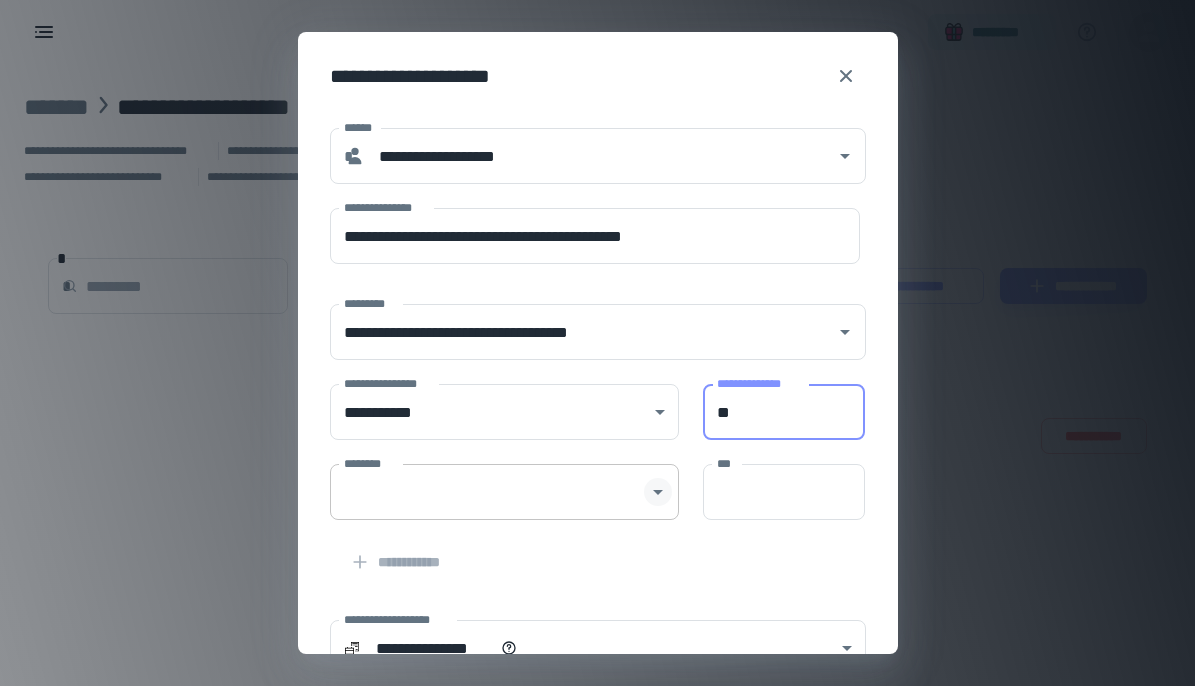 type on "**" 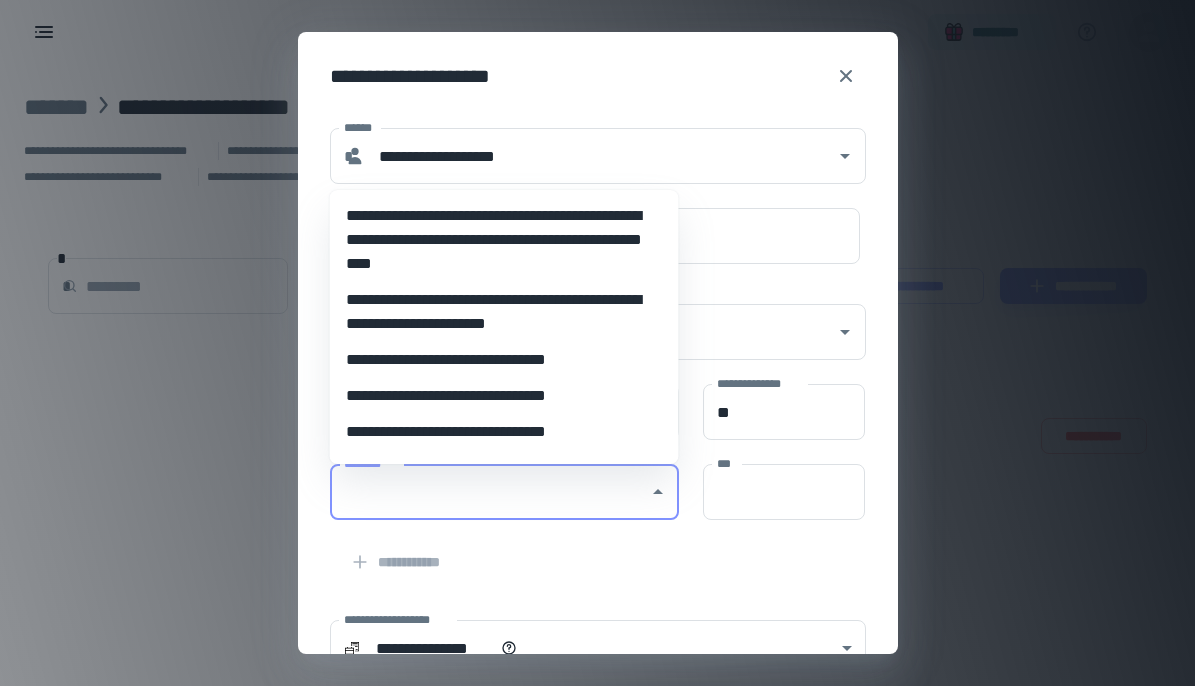 click on "**********" at bounding box center [504, 432] 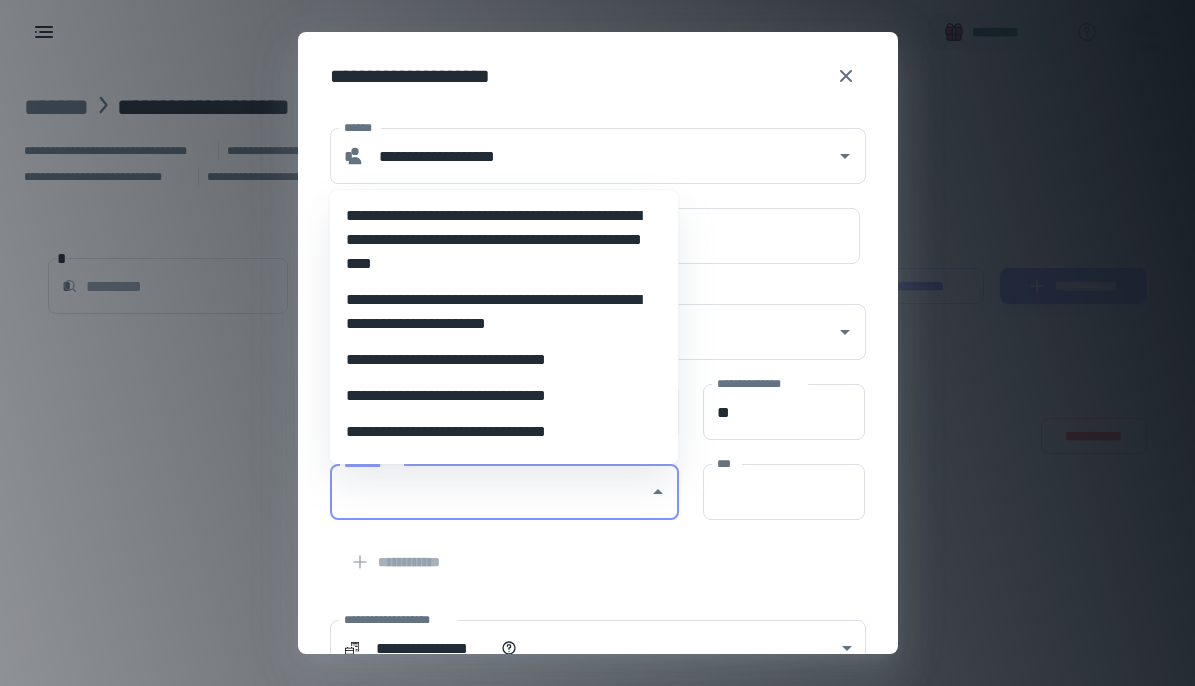 type on "**********" 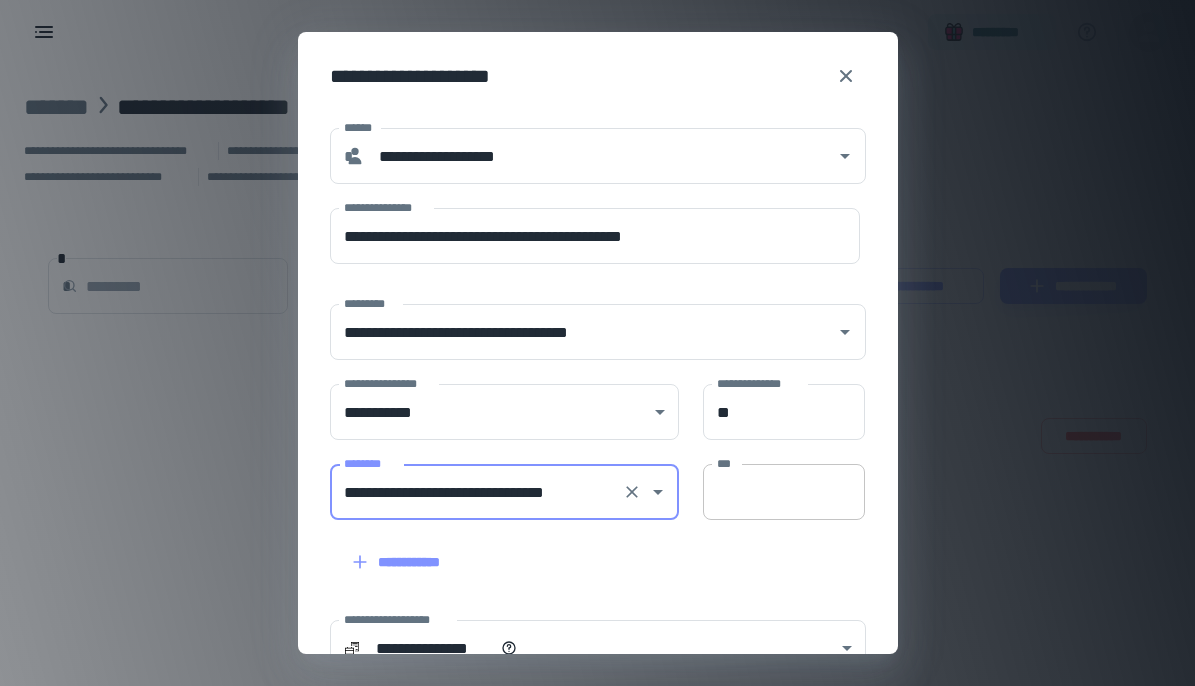 click on "***" at bounding box center (784, 492) 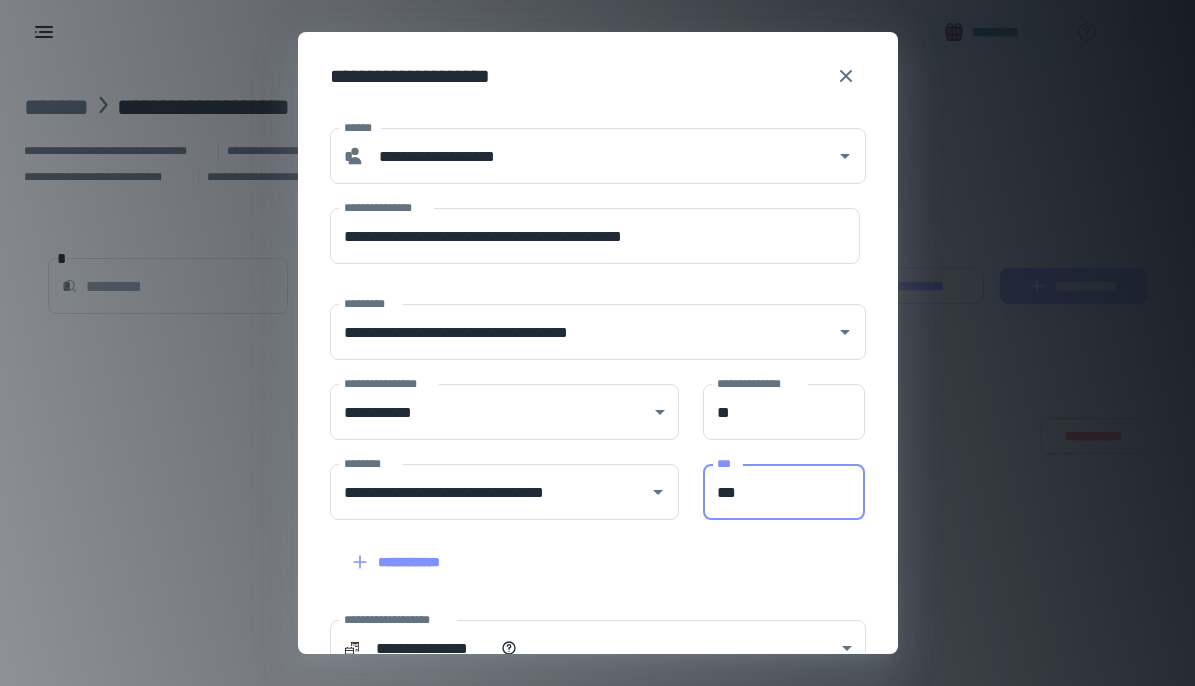 type on "***" 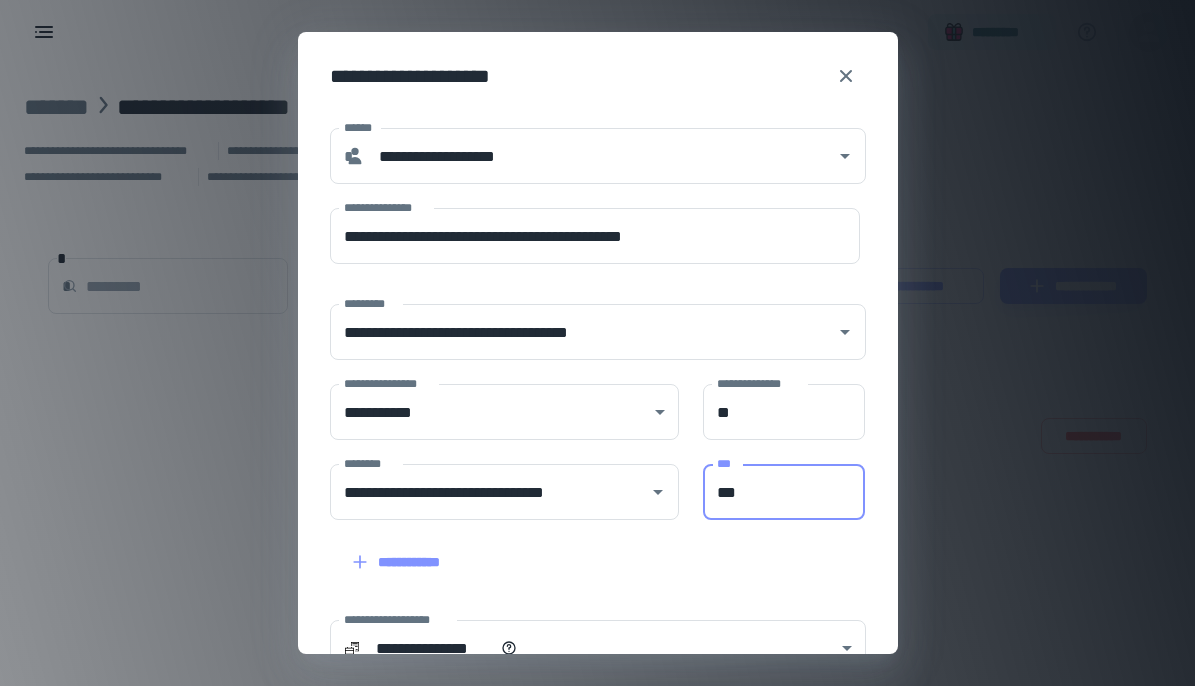 click on "**********" at bounding box center [598, 565] 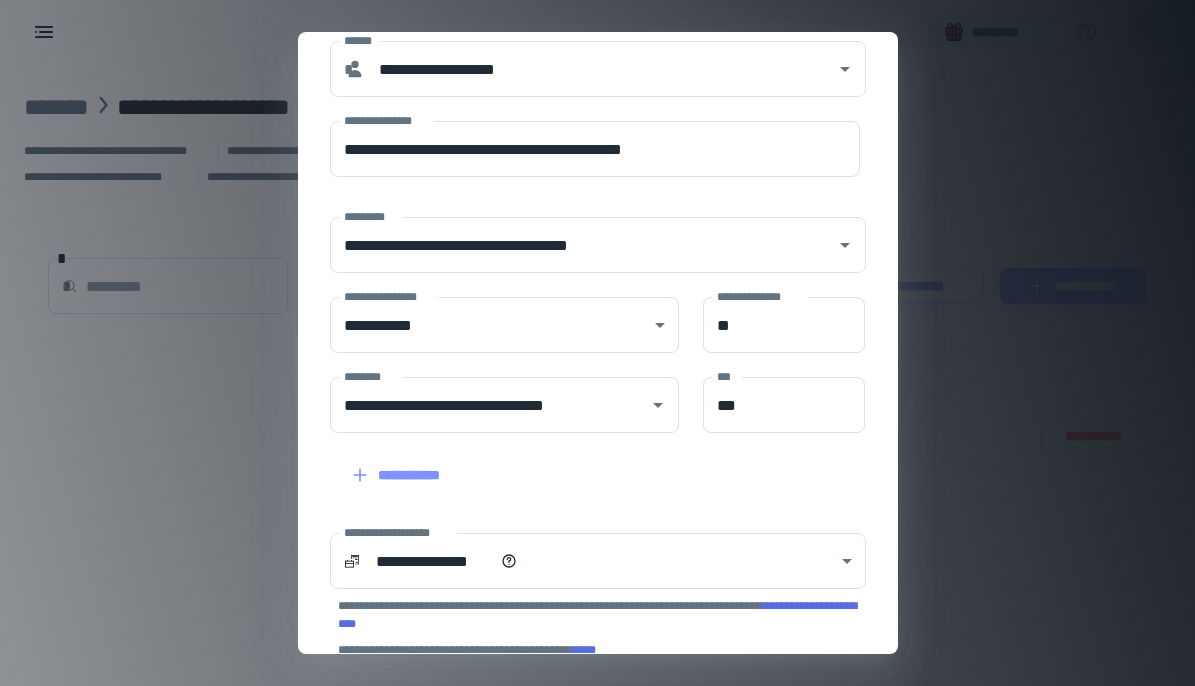 scroll, scrollTop: 141, scrollLeft: 0, axis: vertical 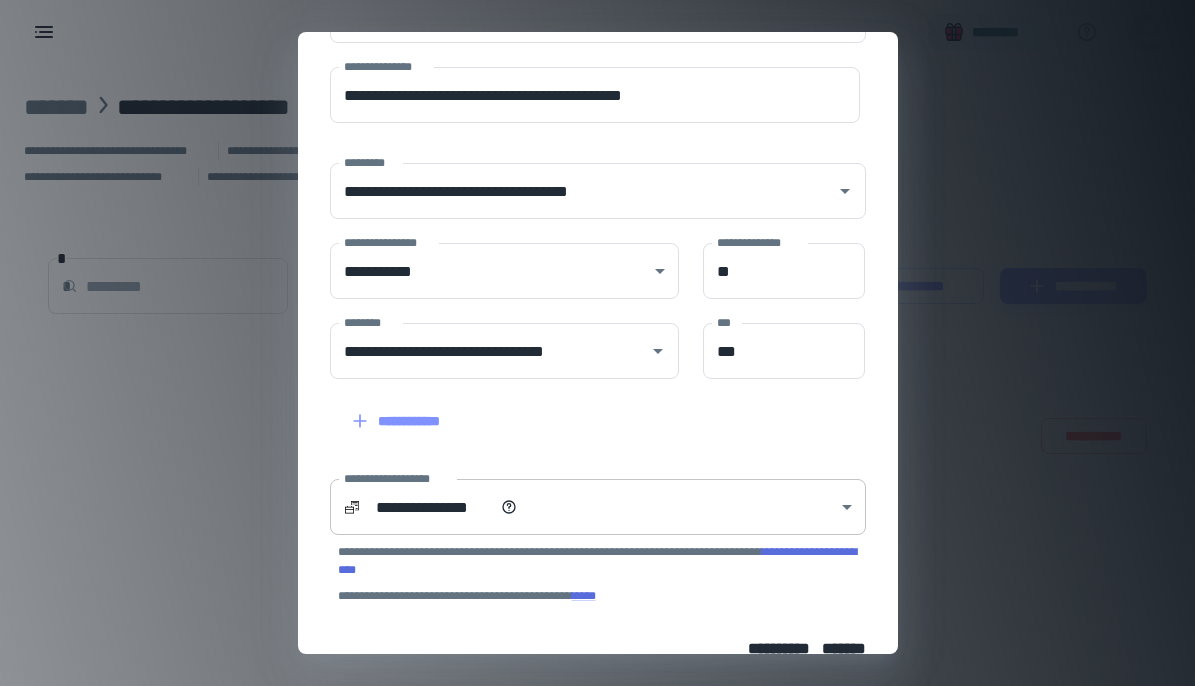 click on "**********" at bounding box center (597, 343) 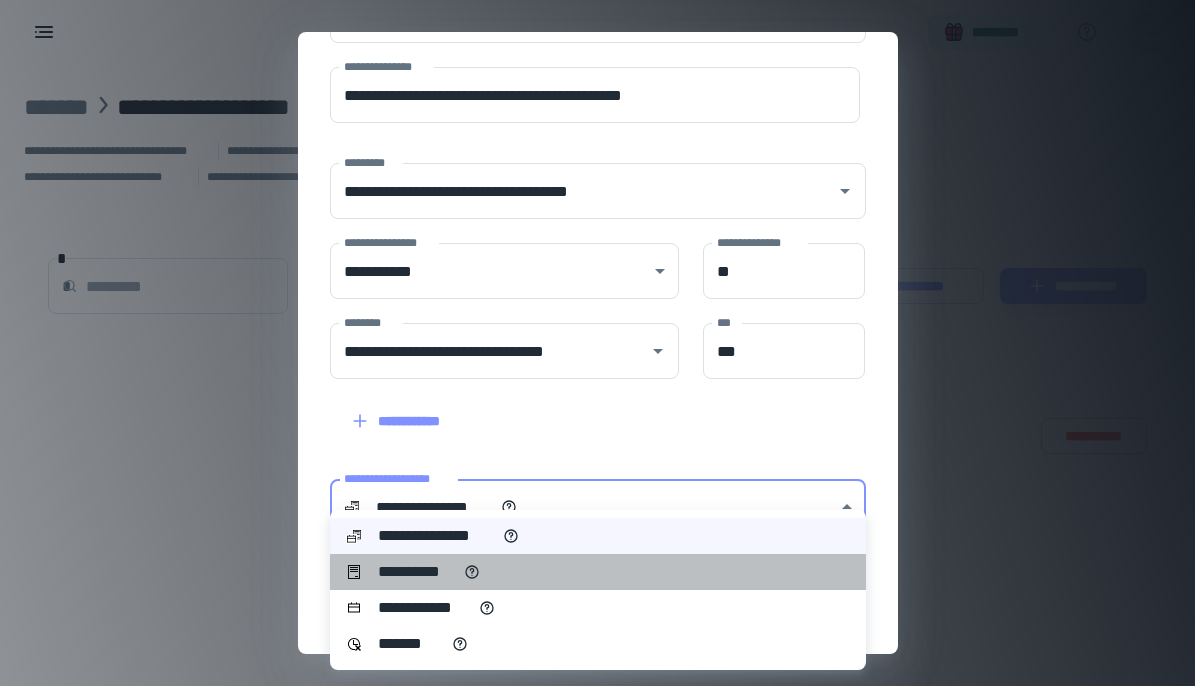 click on "**********" at bounding box center (598, 572) 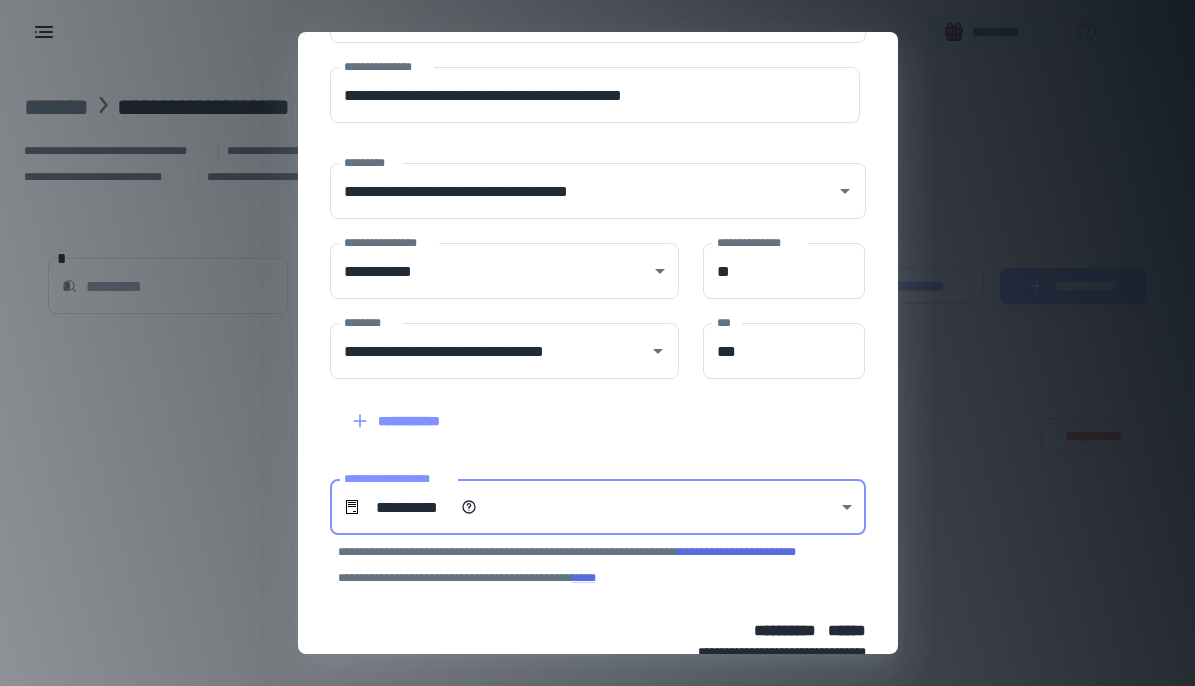 click on "**********" at bounding box center (586, 409) 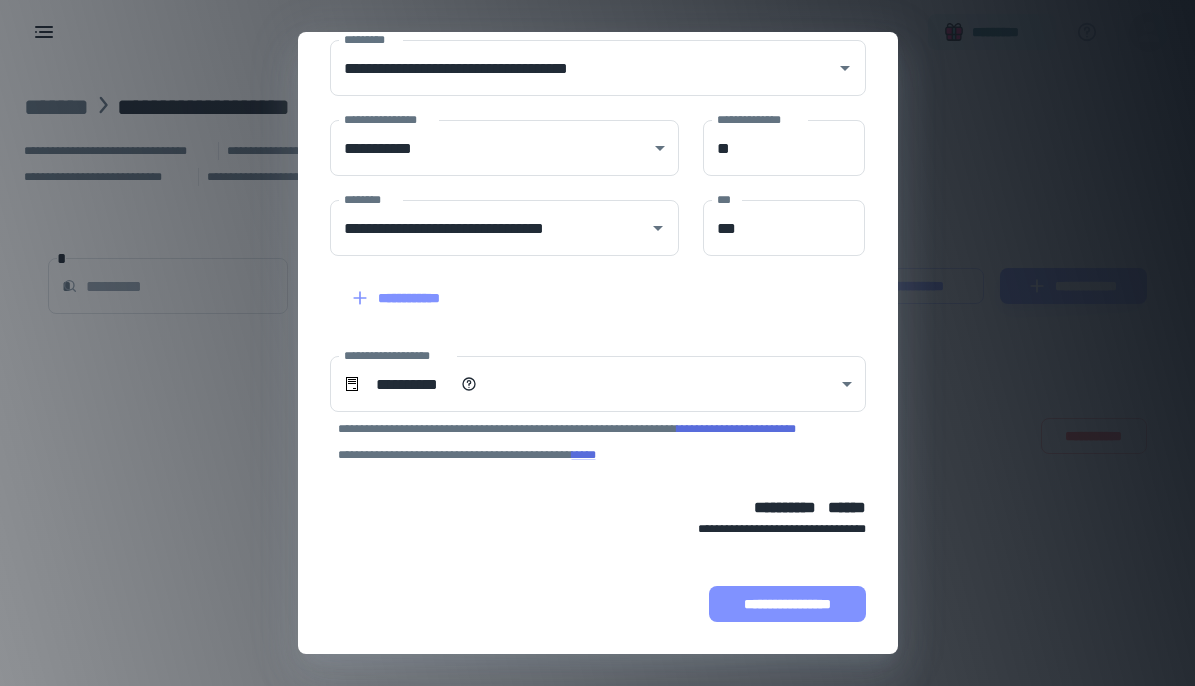 scroll, scrollTop: 264, scrollLeft: 0, axis: vertical 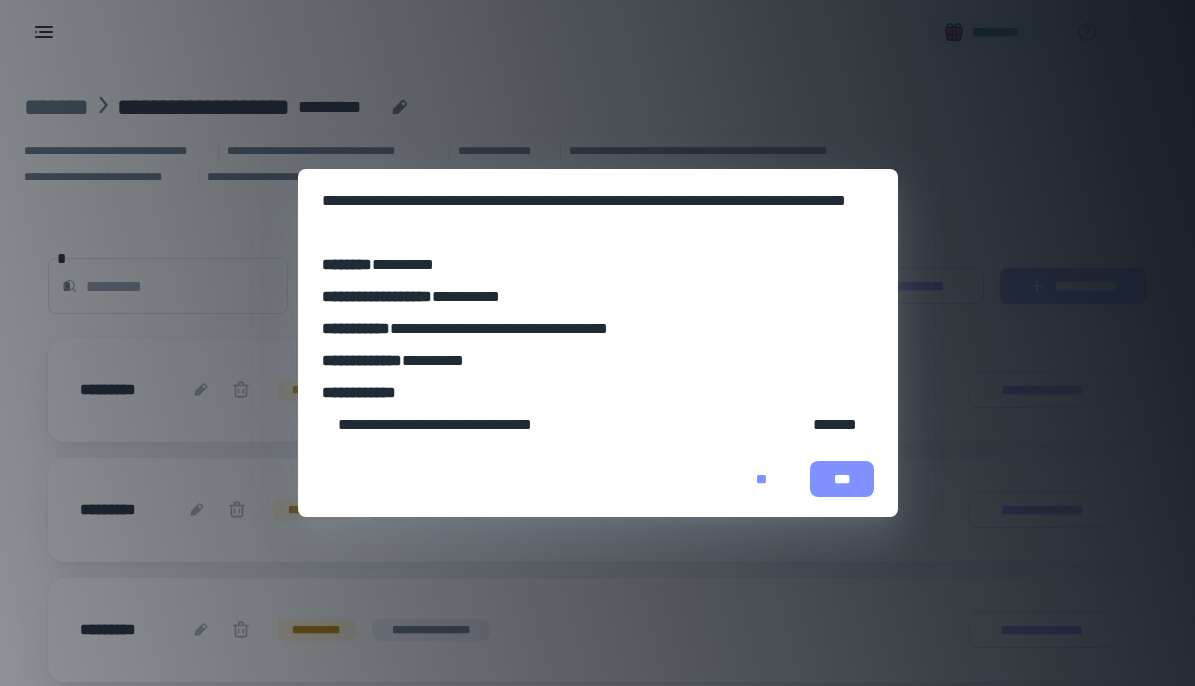 click on "***" at bounding box center (842, 479) 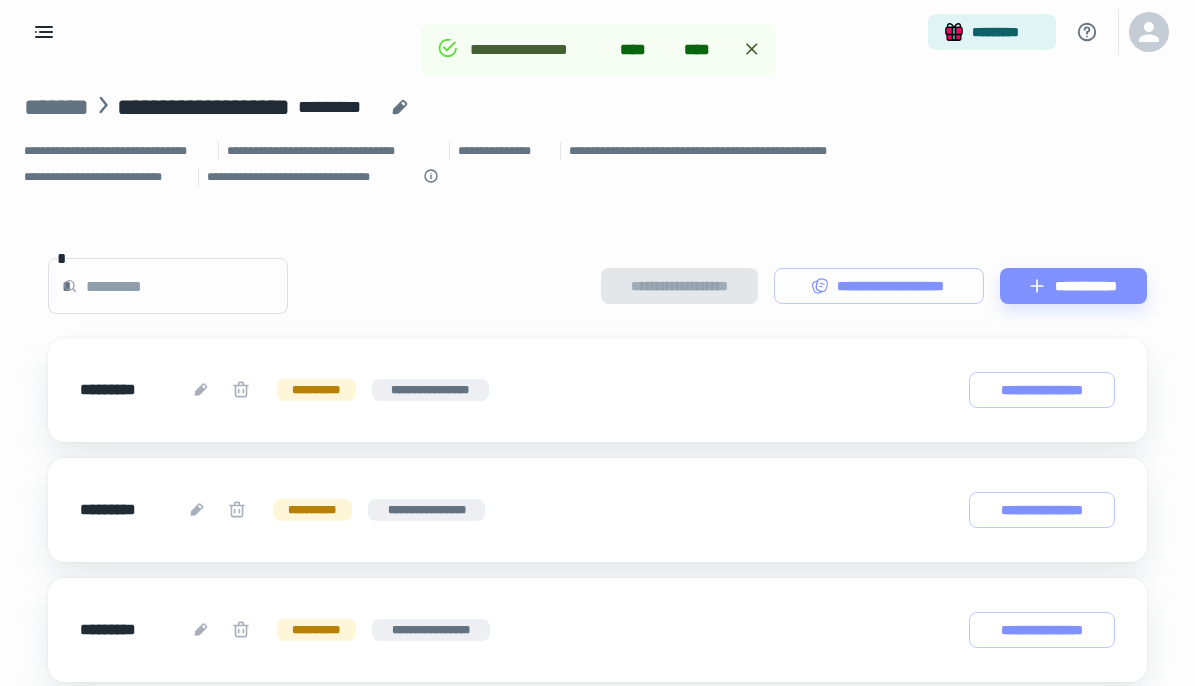 scroll, scrollTop: 0, scrollLeft: 0, axis: both 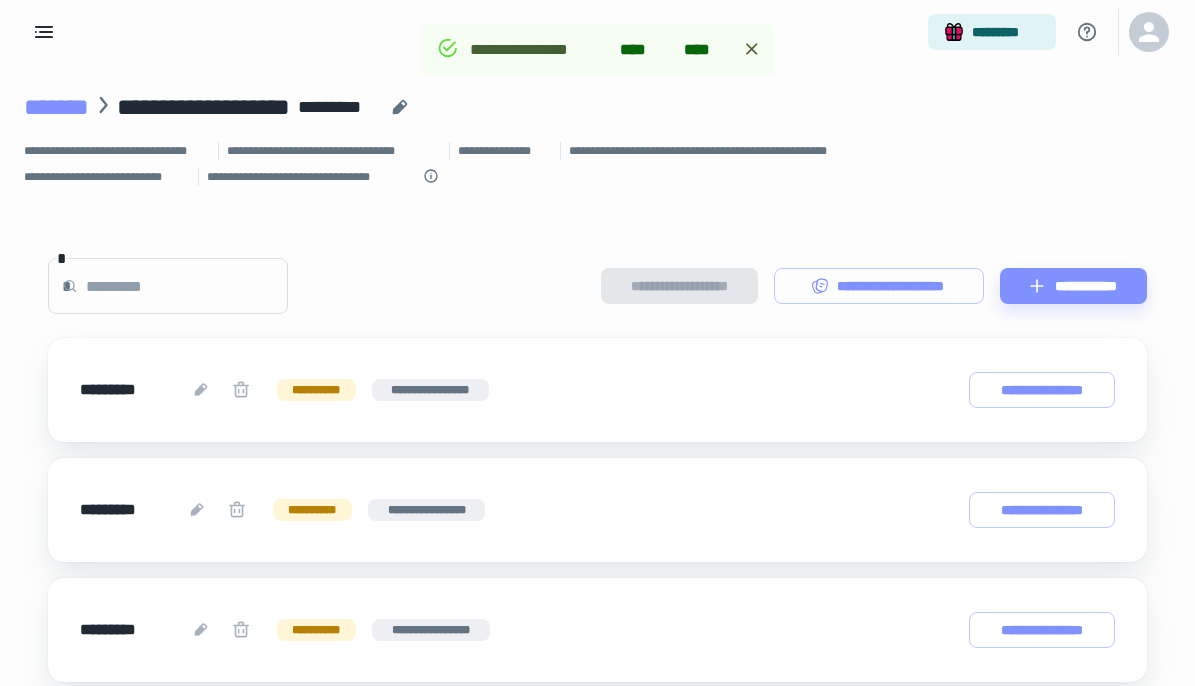click on "*******" at bounding box center [56, 107] 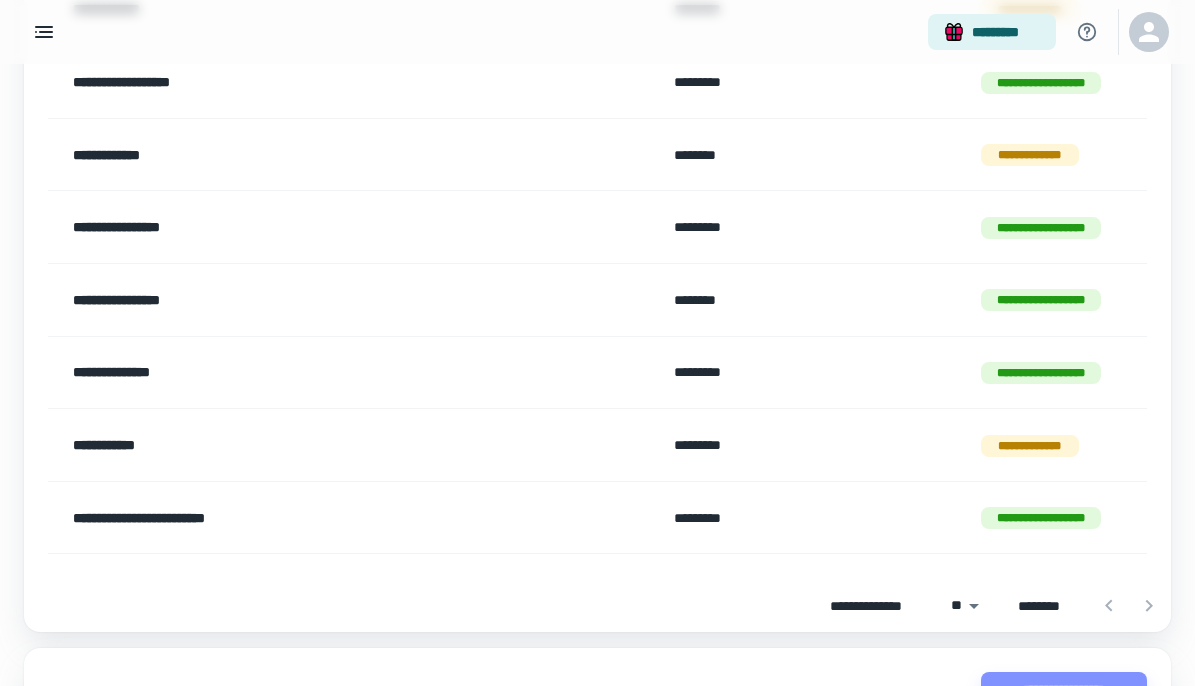 scroll, scrollTop: 298, scrollLeft: 0, axis: vertical 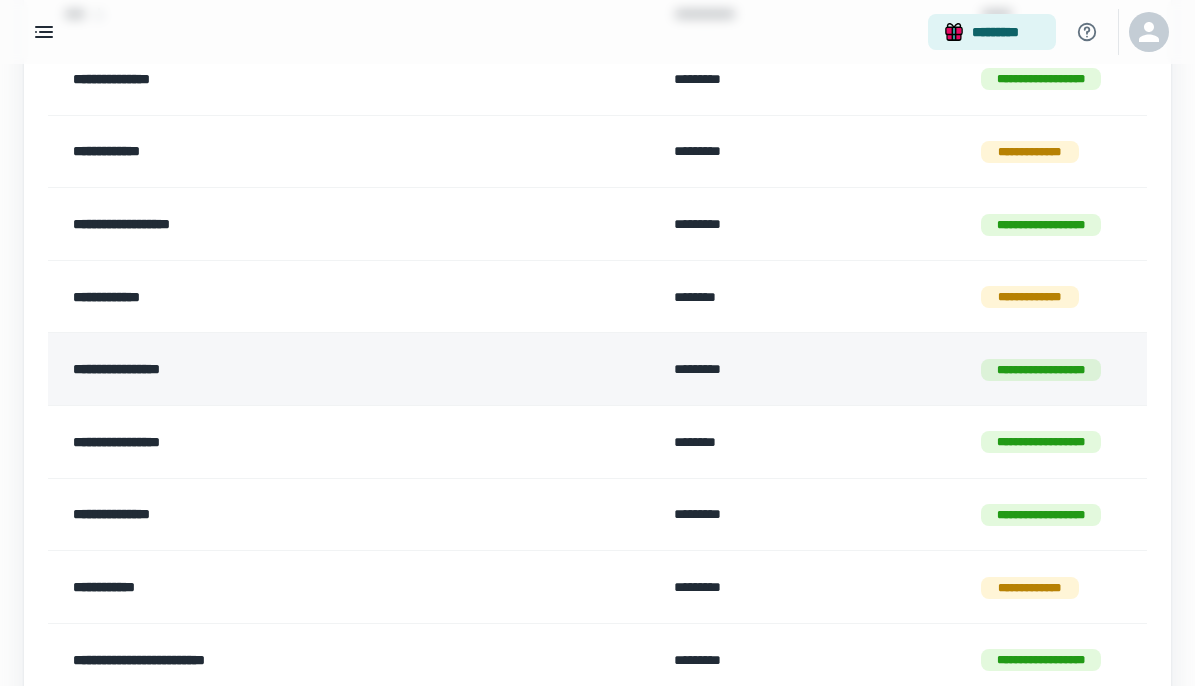 click on "**********" at bounding box center [302, 369] 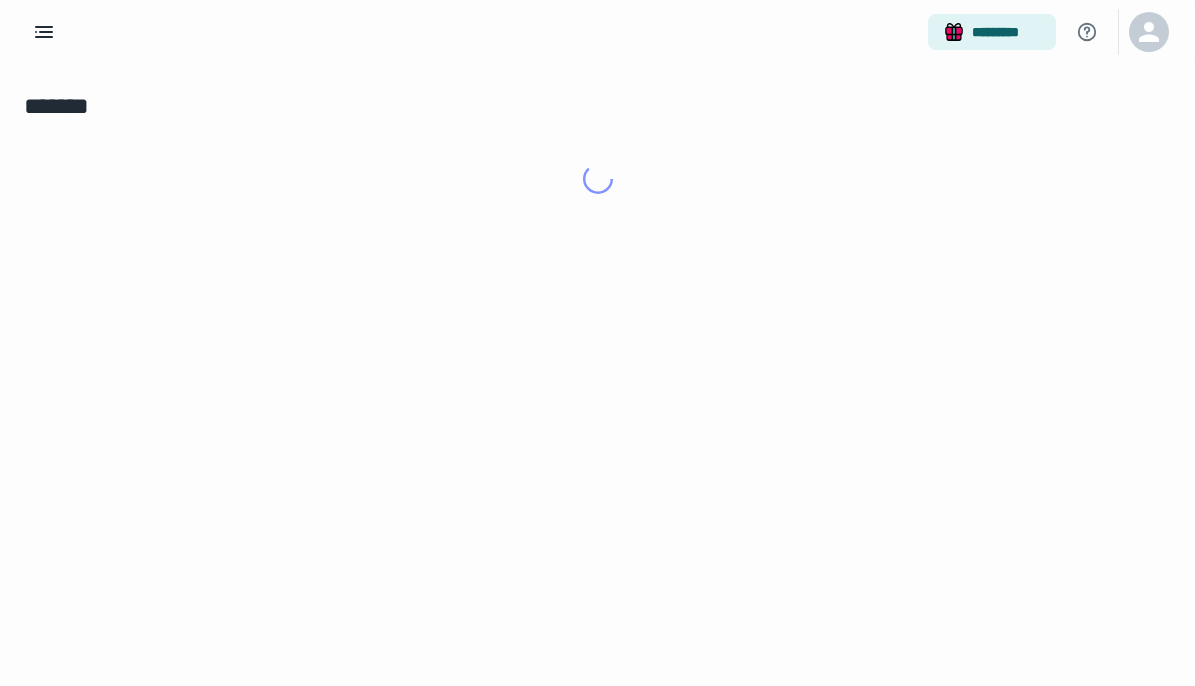 scroll, scrollTop: 0, scrollLeft: 0, axis: both 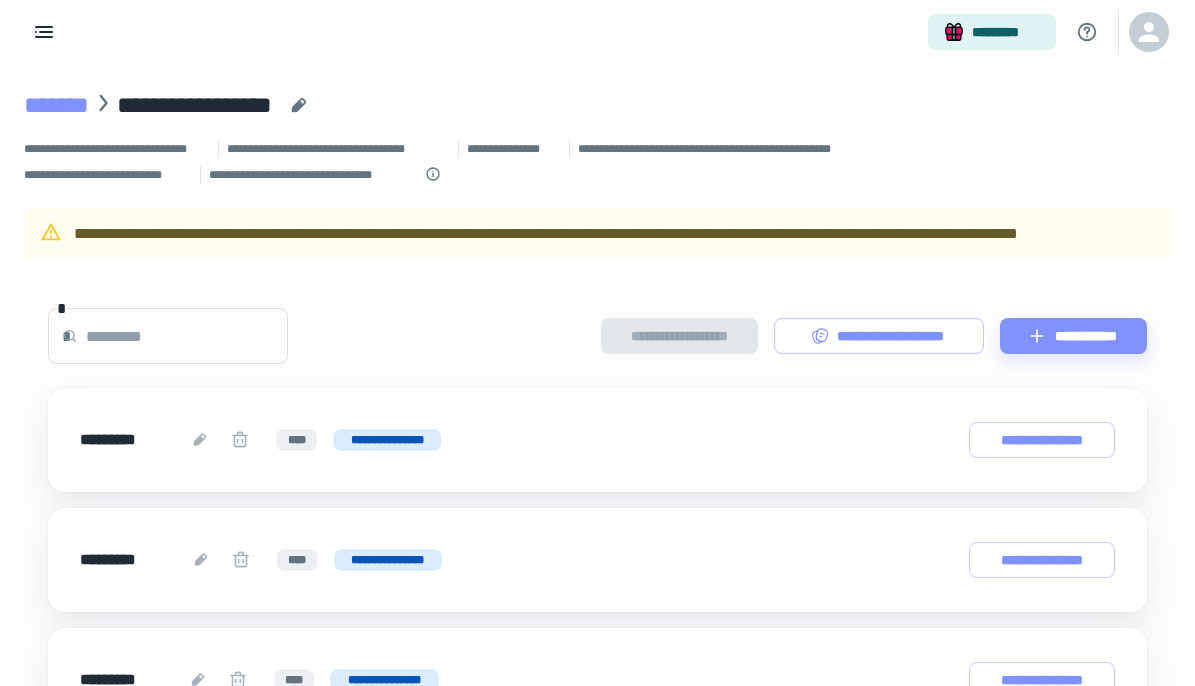 click on "*******" at bounding box center (56, 105) 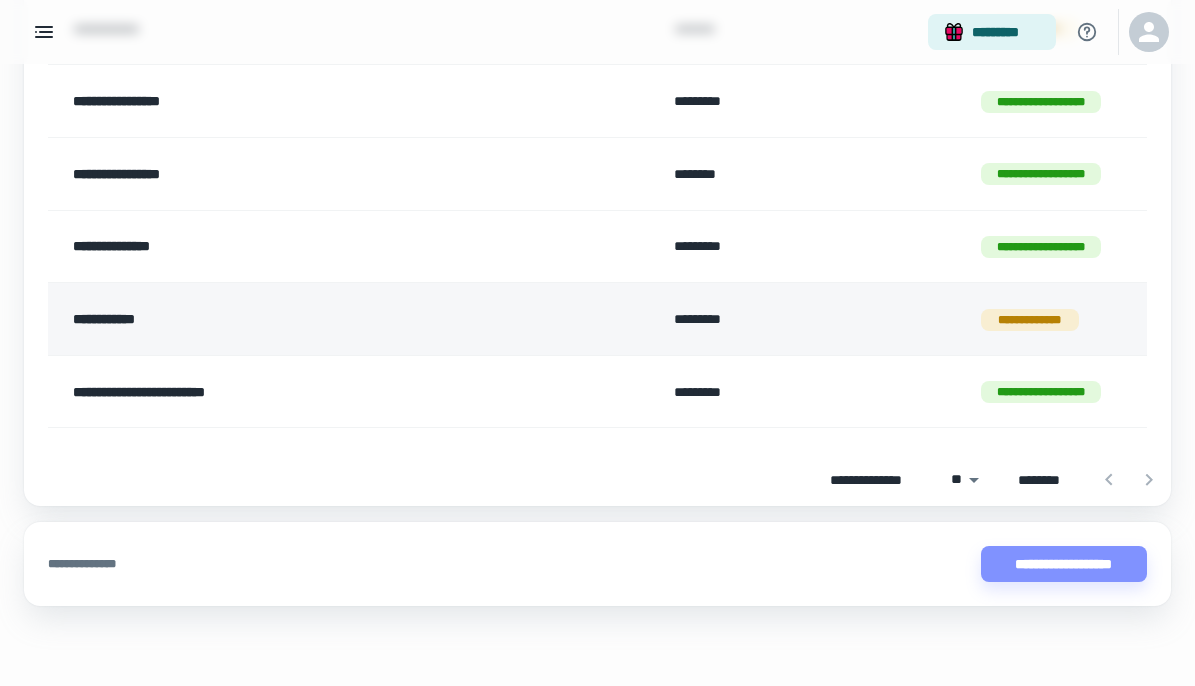 scroll, scrollTop: 566, scrollLeft: 0, axis: vertical 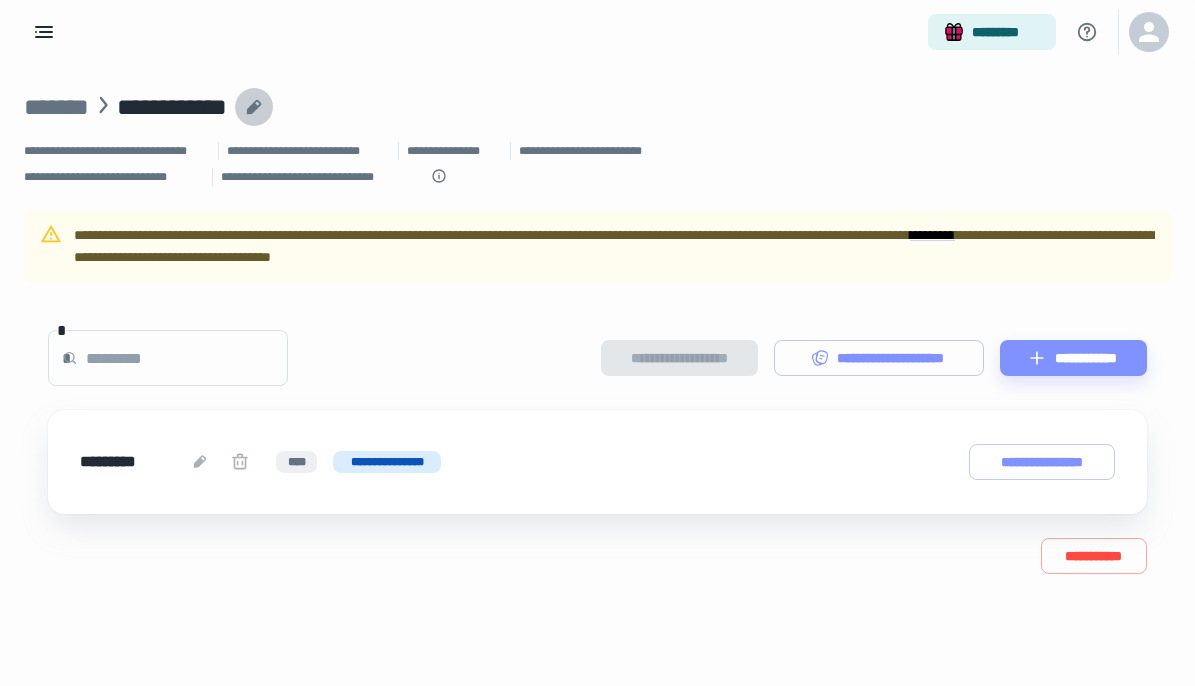 click 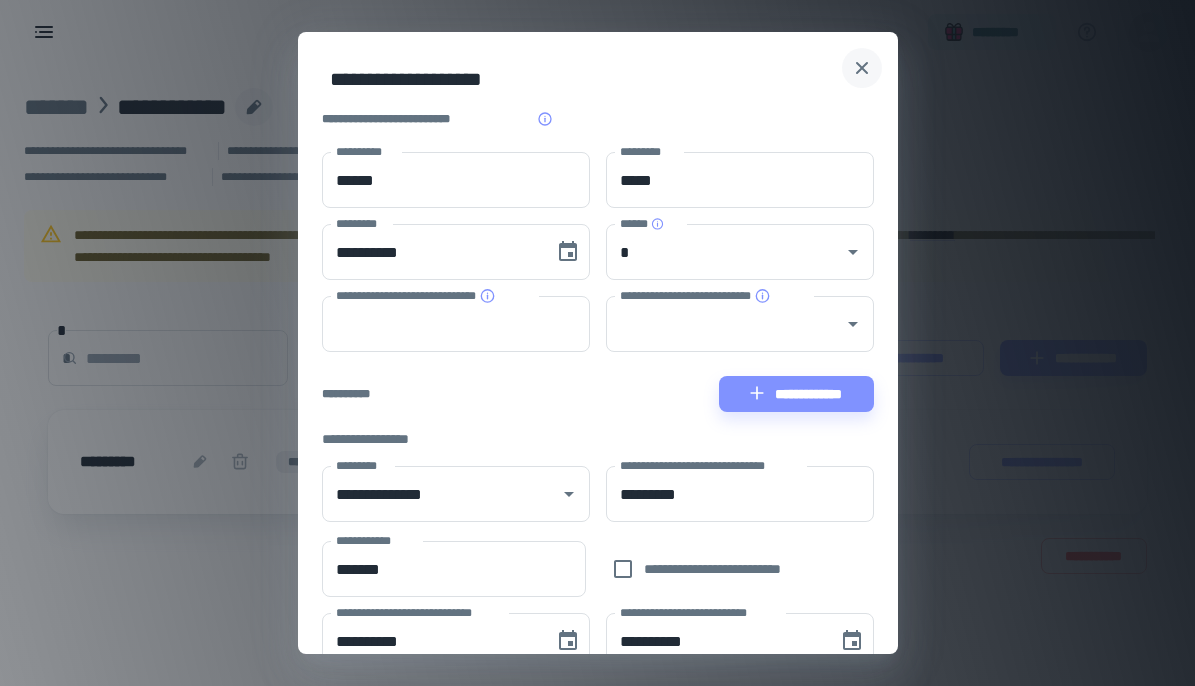 scroll, scrollTop: 0, scrollLeft: 0, axis: both 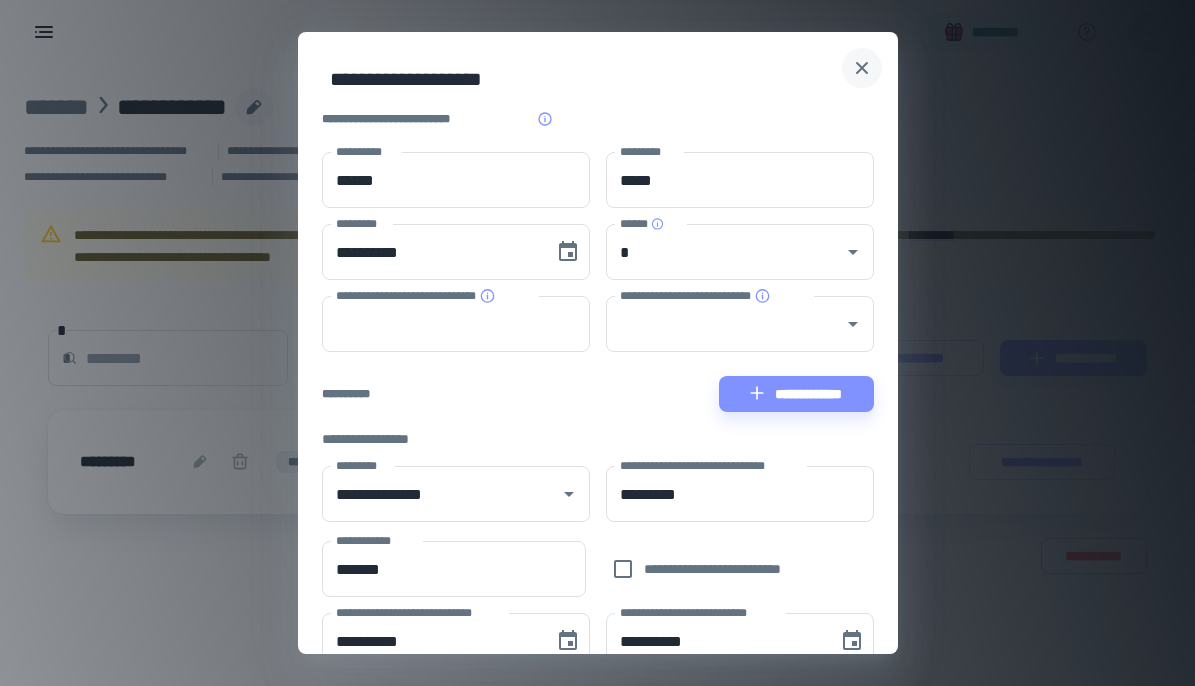 click 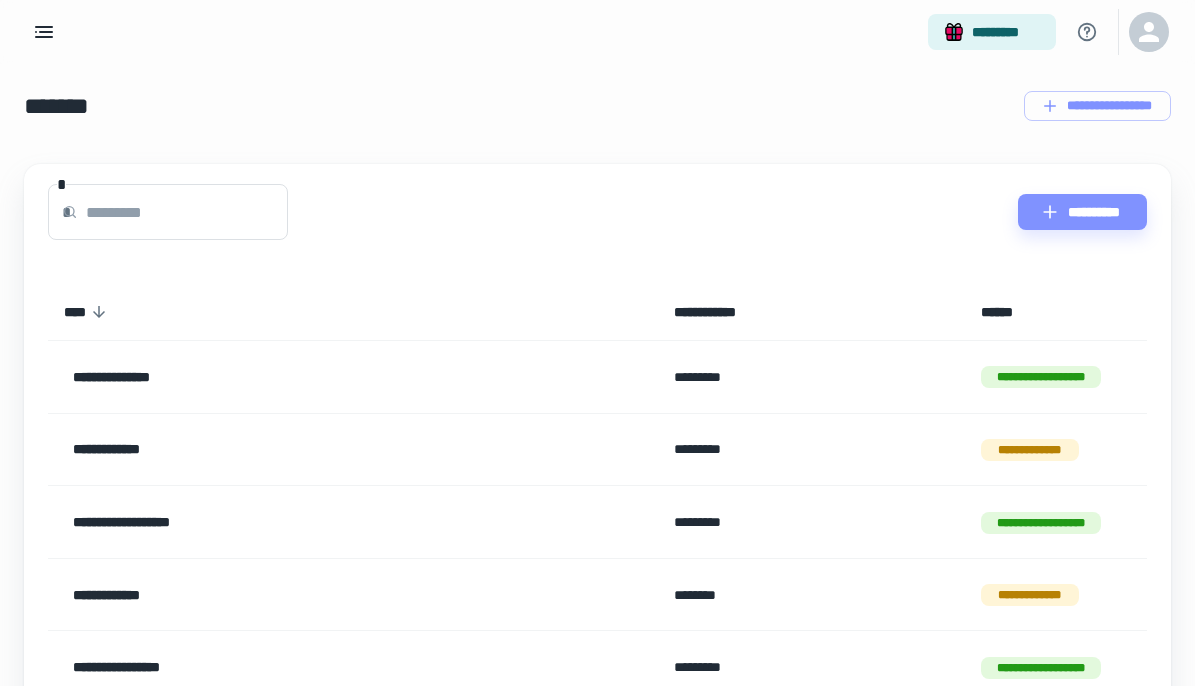 scroll, scrollTop: 0, scrollLeft: 0, axis: both 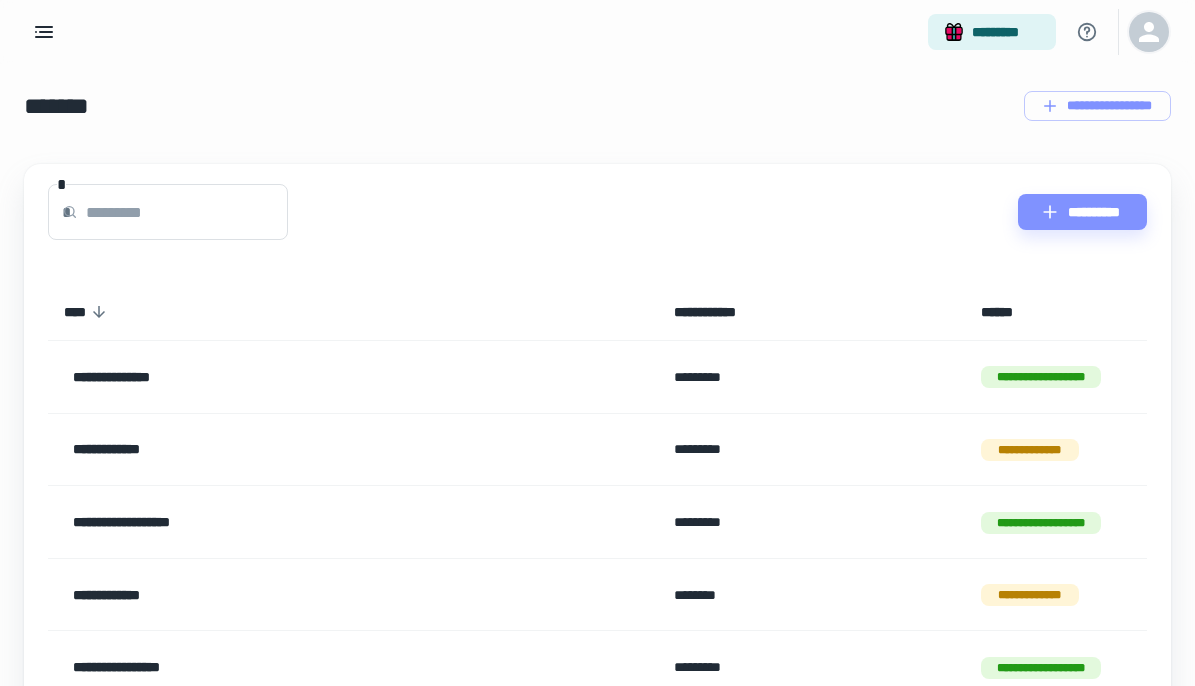 click 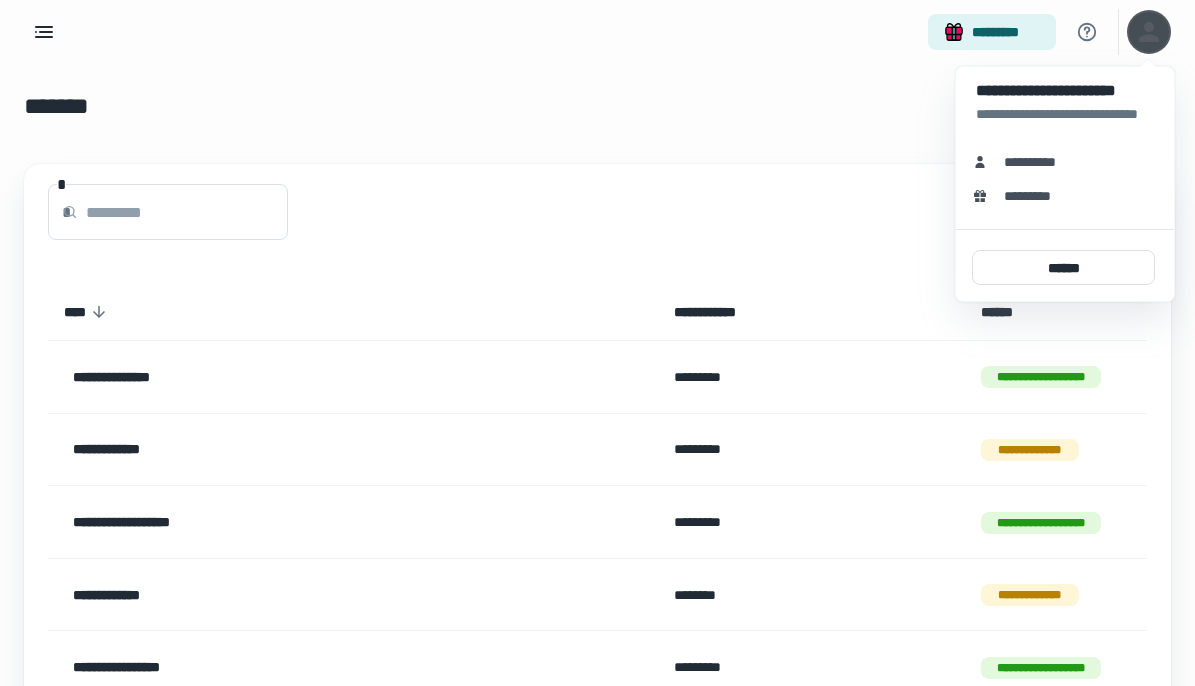 click on "**********" at bounding box center [1065, 91] 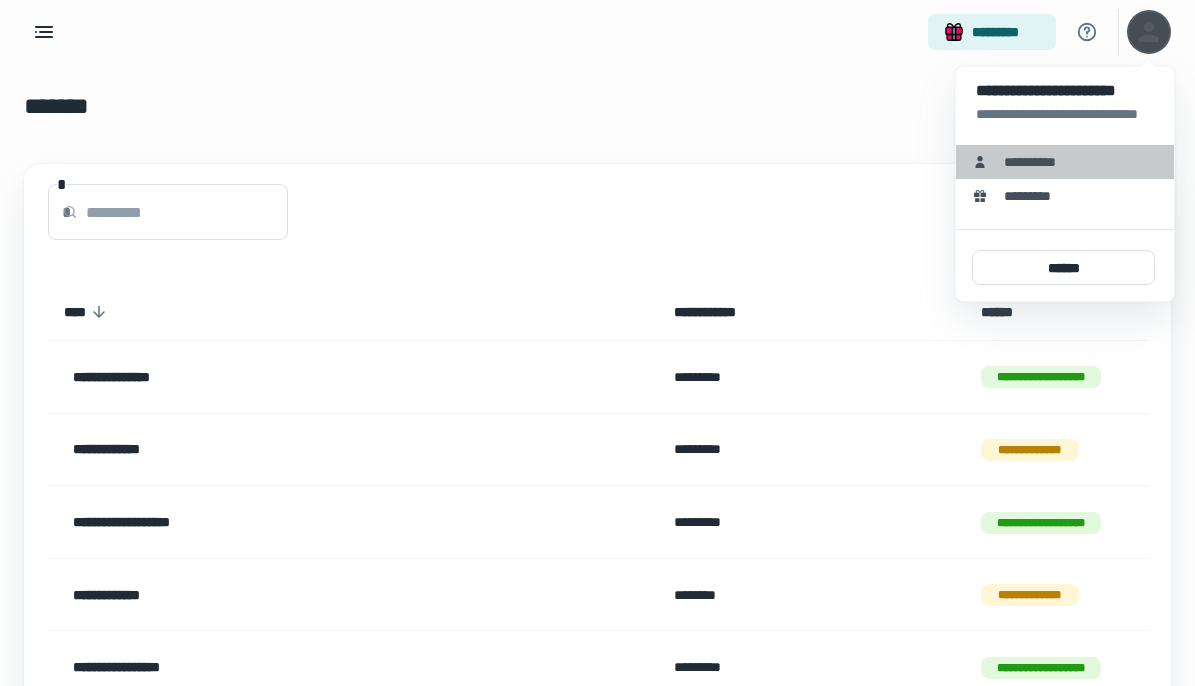 click on "**********" at bounding box center [1037, 162] 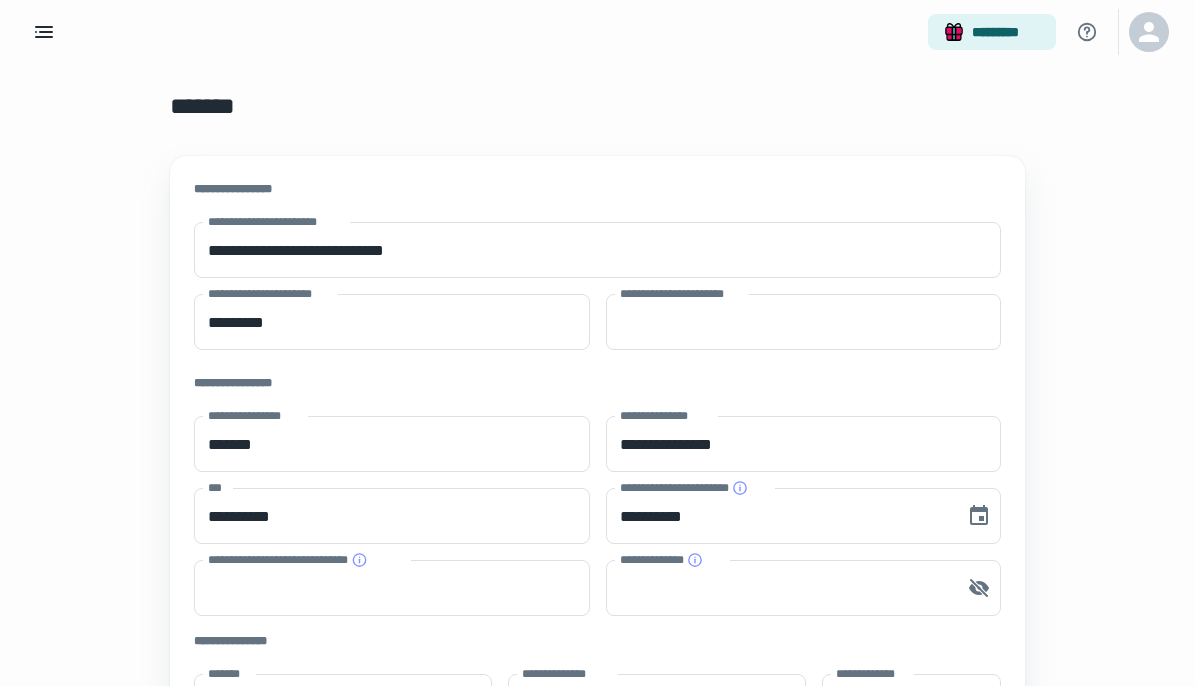 scroll, scrollTop: 0, scrollLeft: 0, axis: both 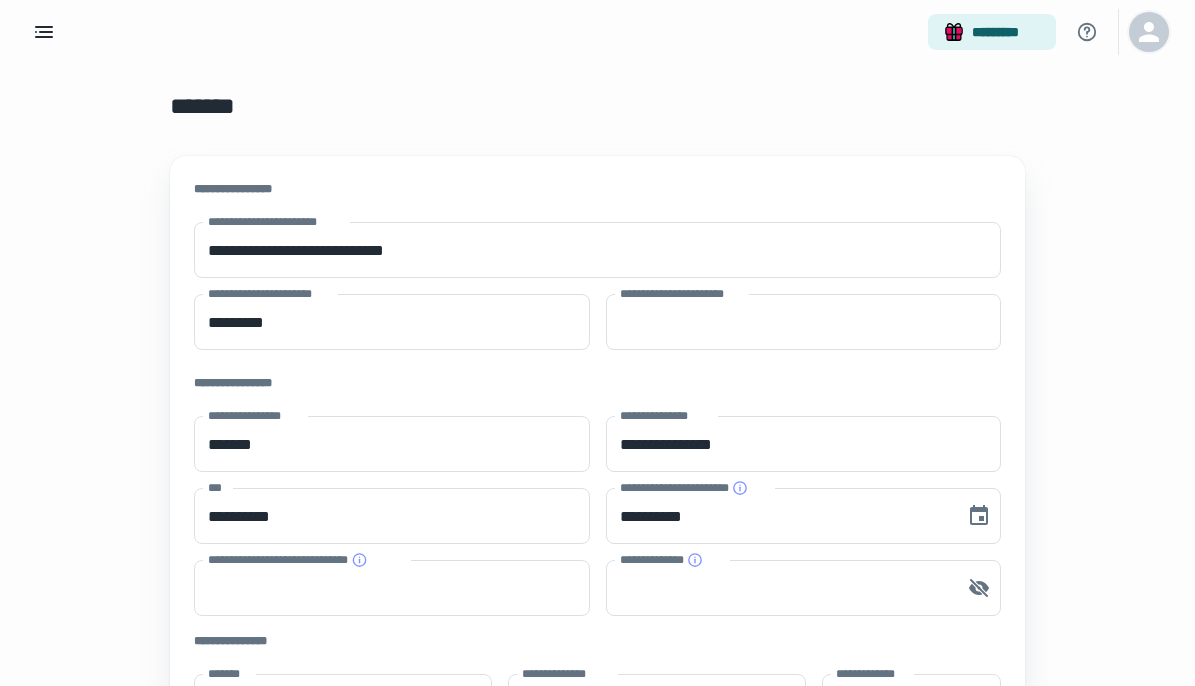 click 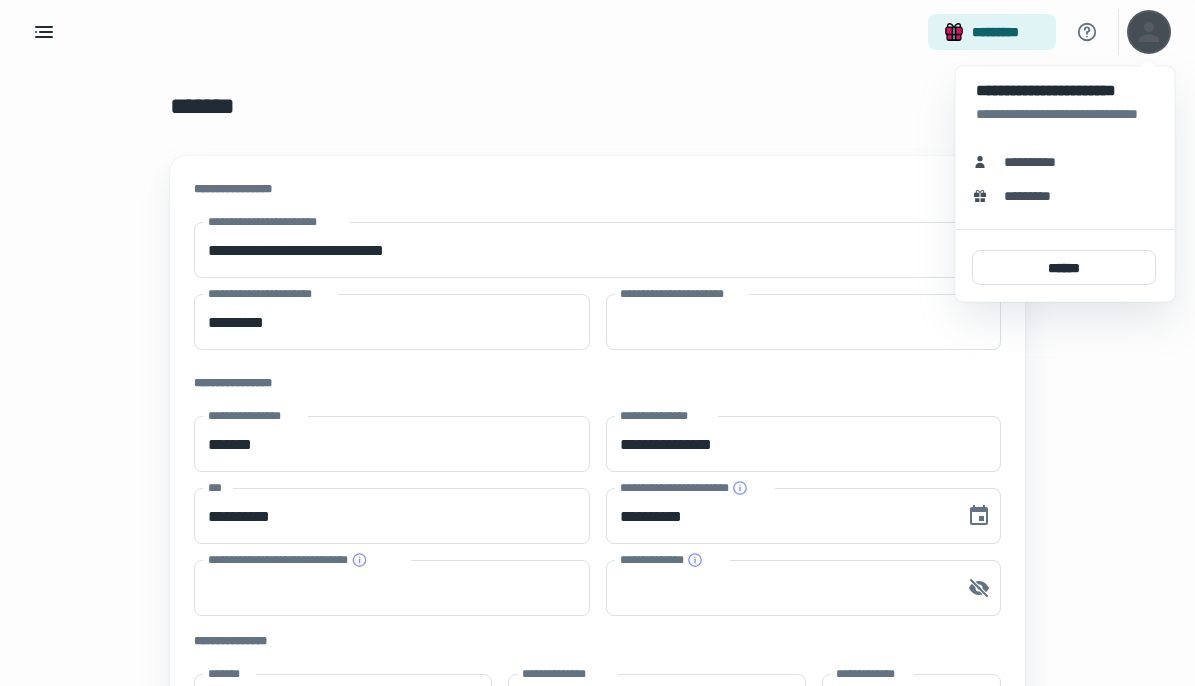 click on "**********" at bounding box center [1065, 91] 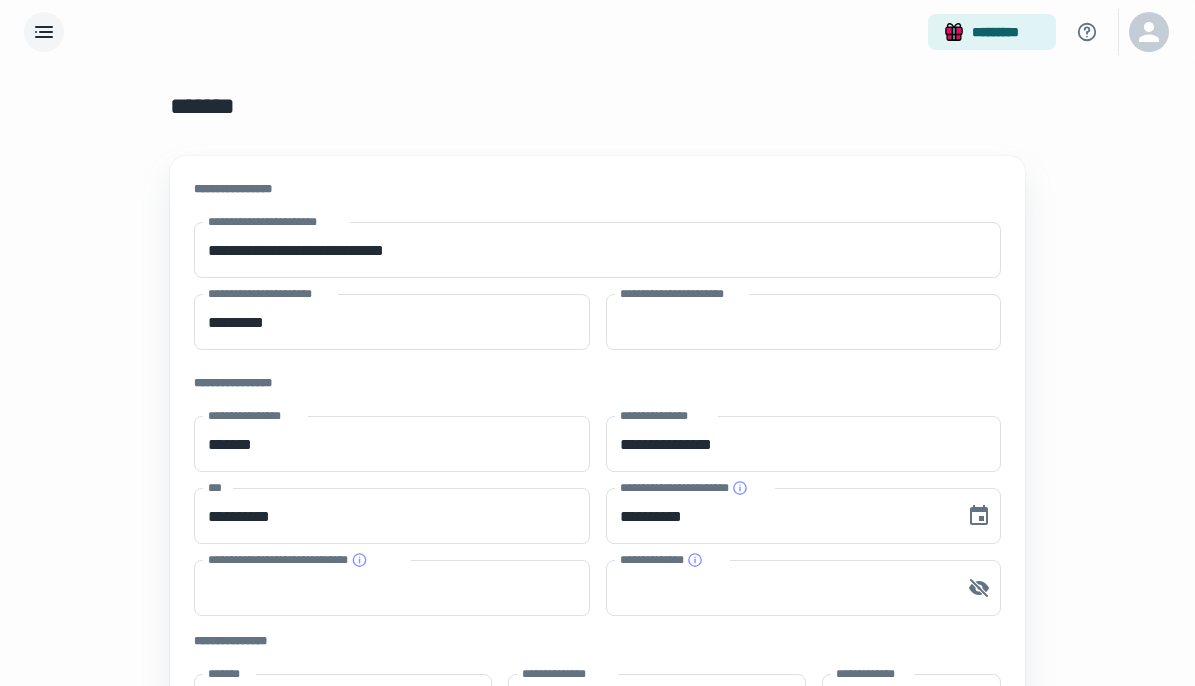 click 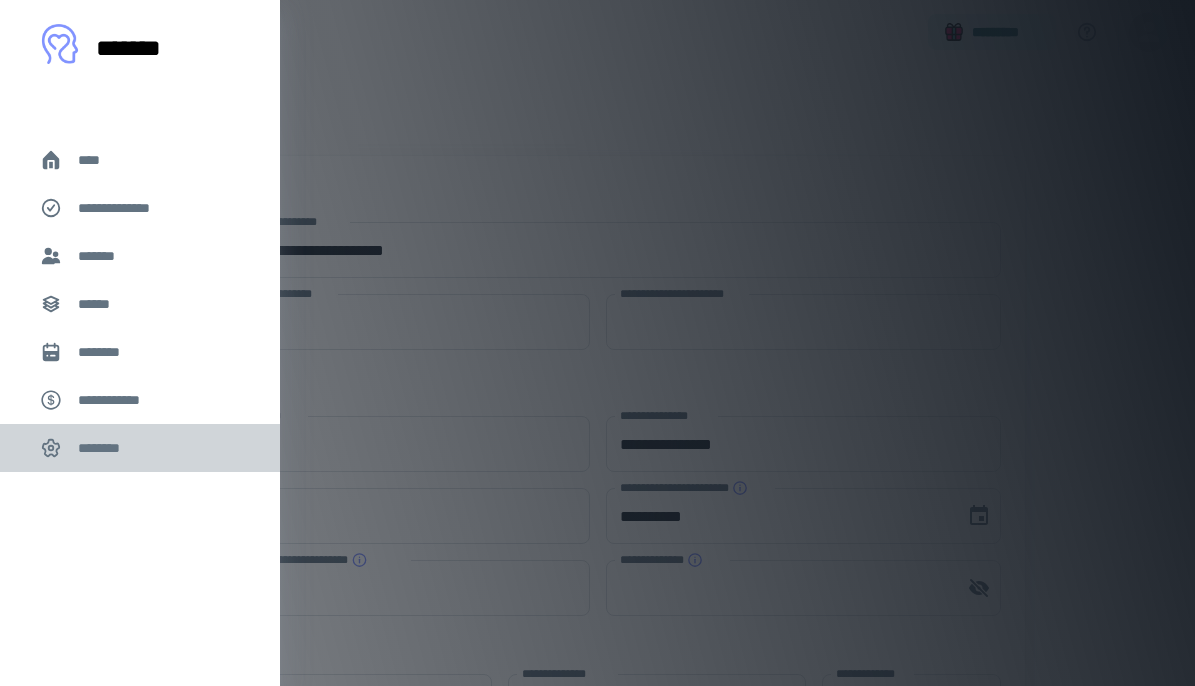 click on "********" at bounding box center (105, 448) 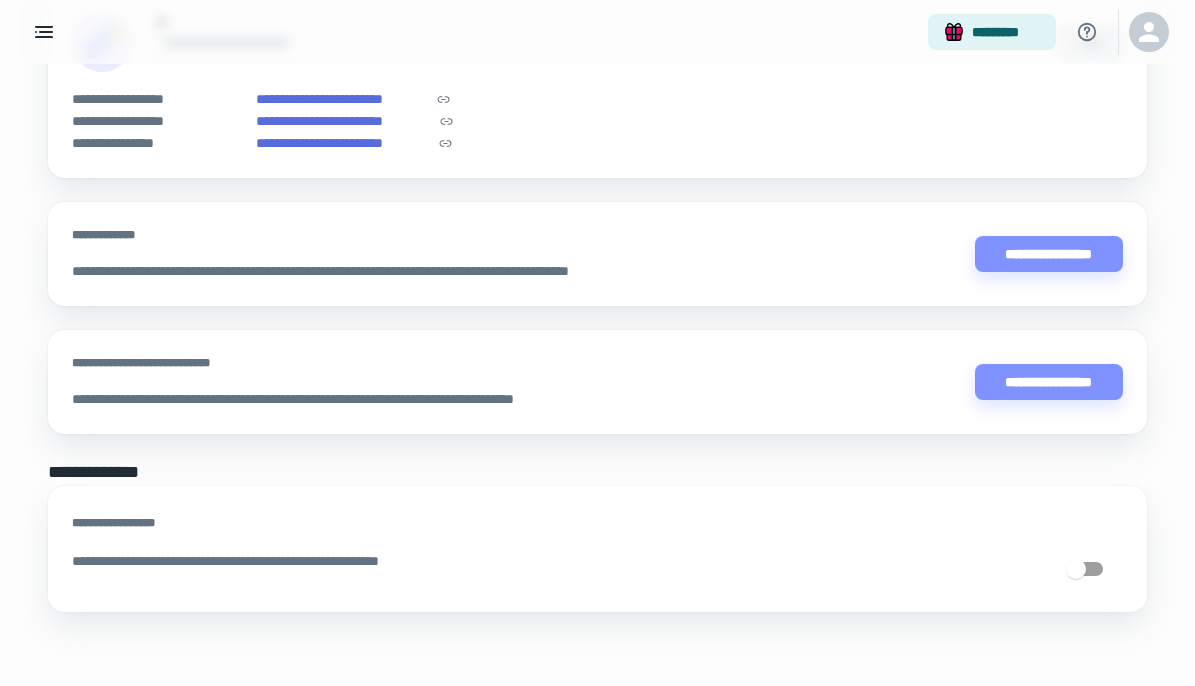 scroll, scrollTop: 1612, scrollLeft: 0, axis: vertical 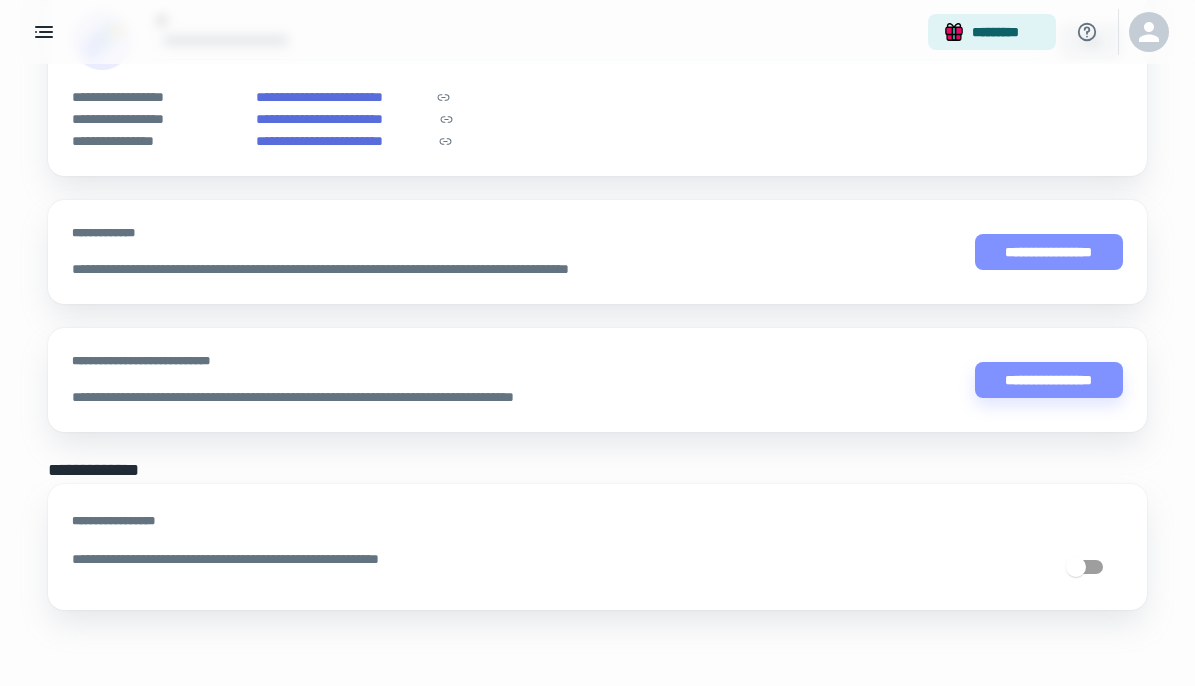 click on "**********" at bounding box center [1049, 252] 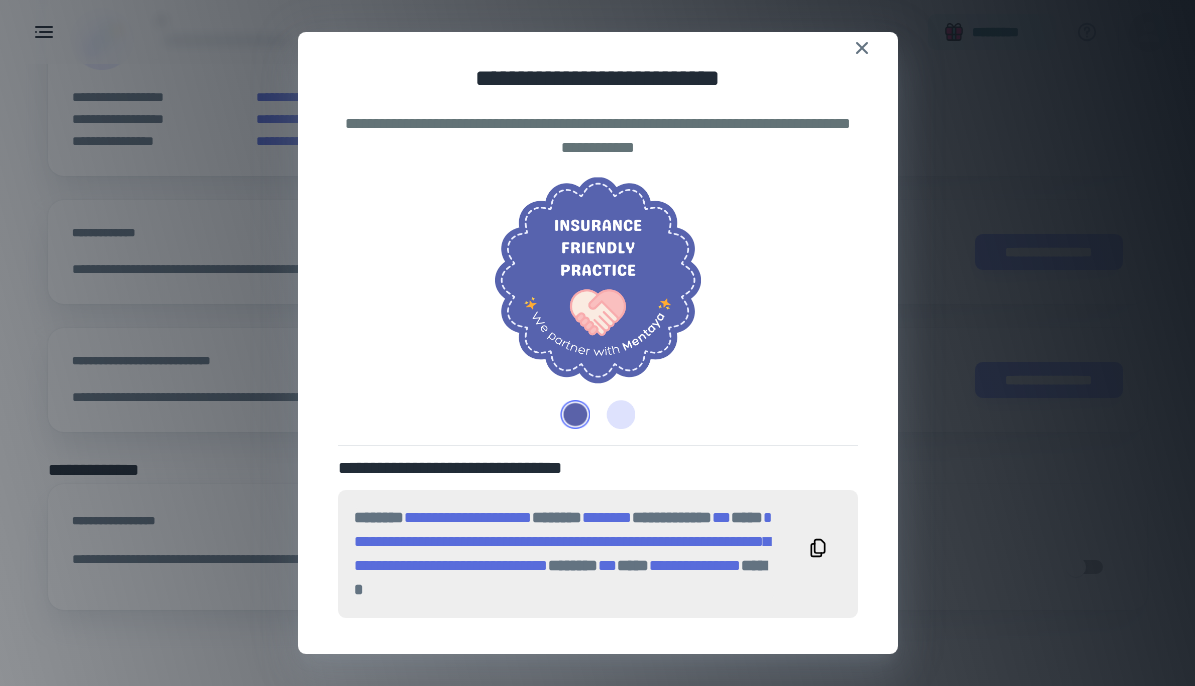 click at bounding box center (616, 414) 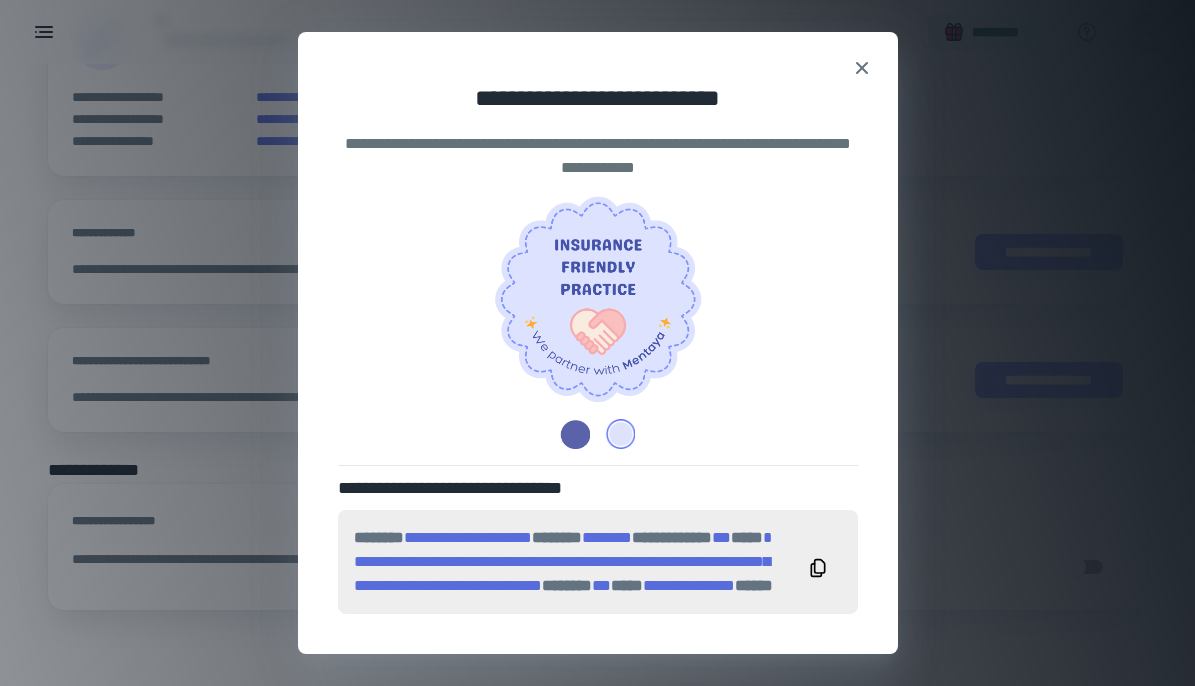 scroll, scrollTop: 41, scrollLeft: 0, axis: vertical 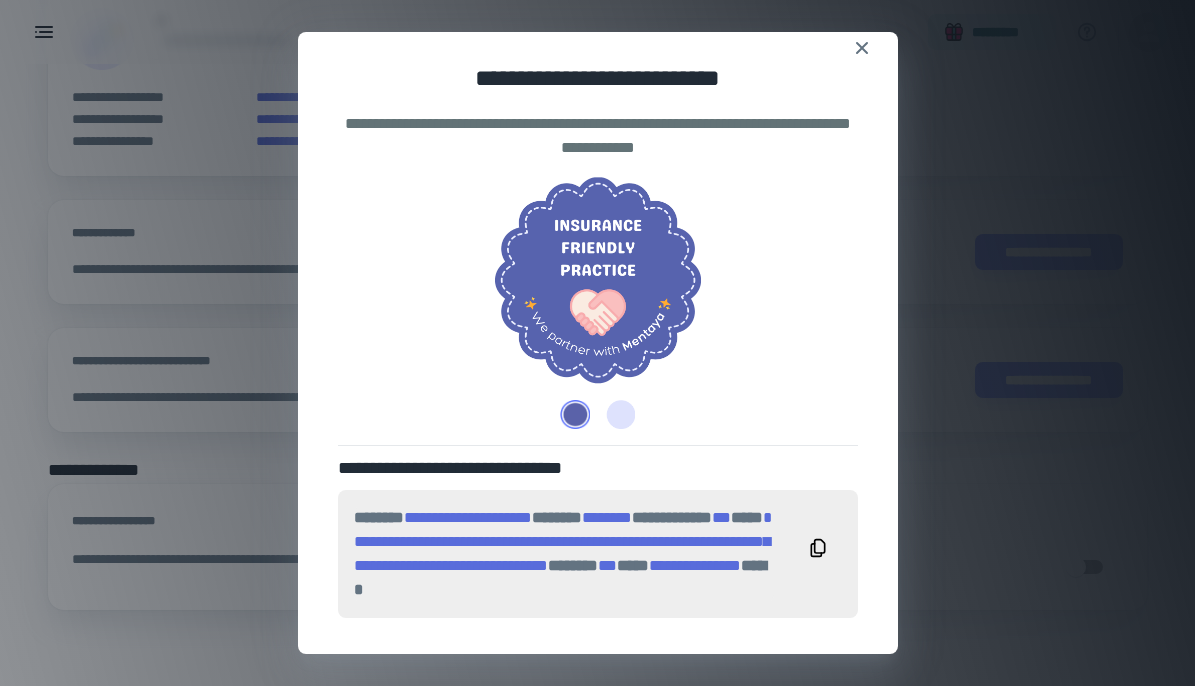 click at bounding box center [616, 414] 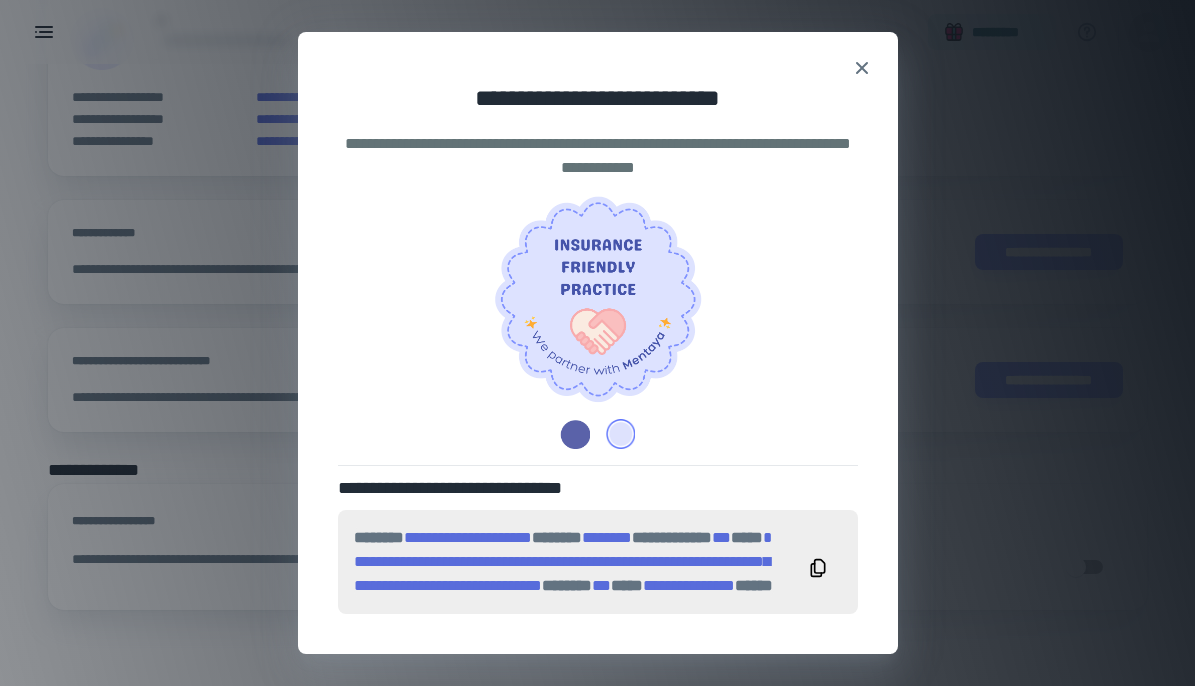 scroll, scrollTop: 0, scrollLeft: 0, axis: both 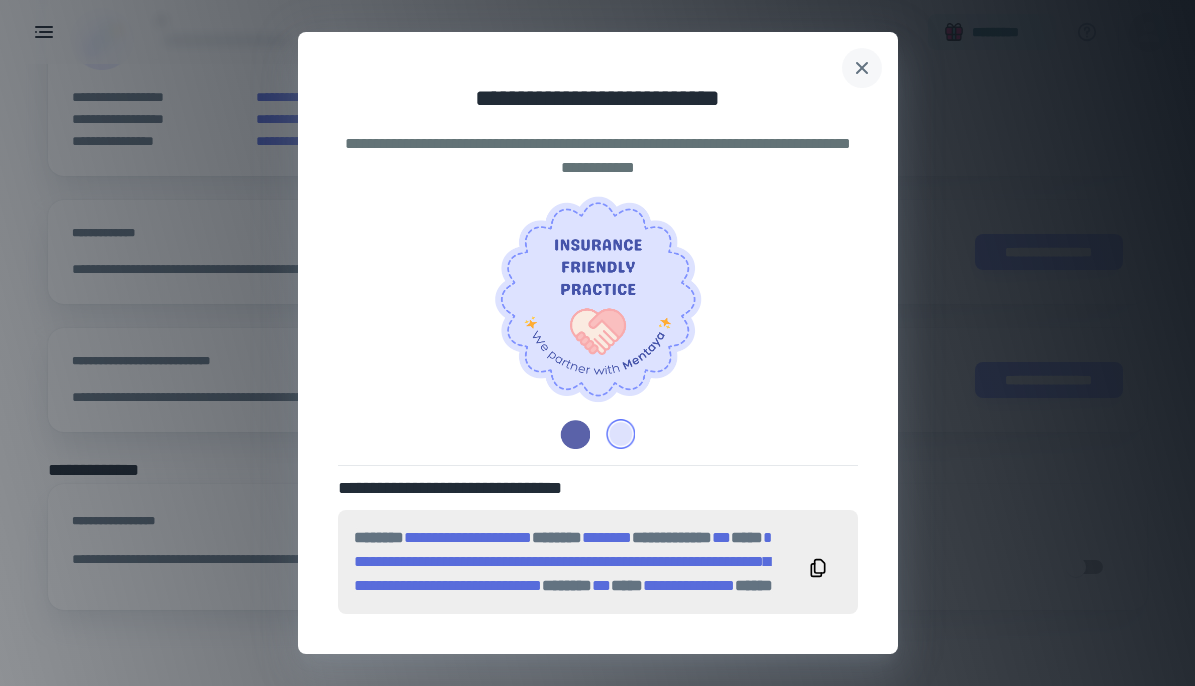 click 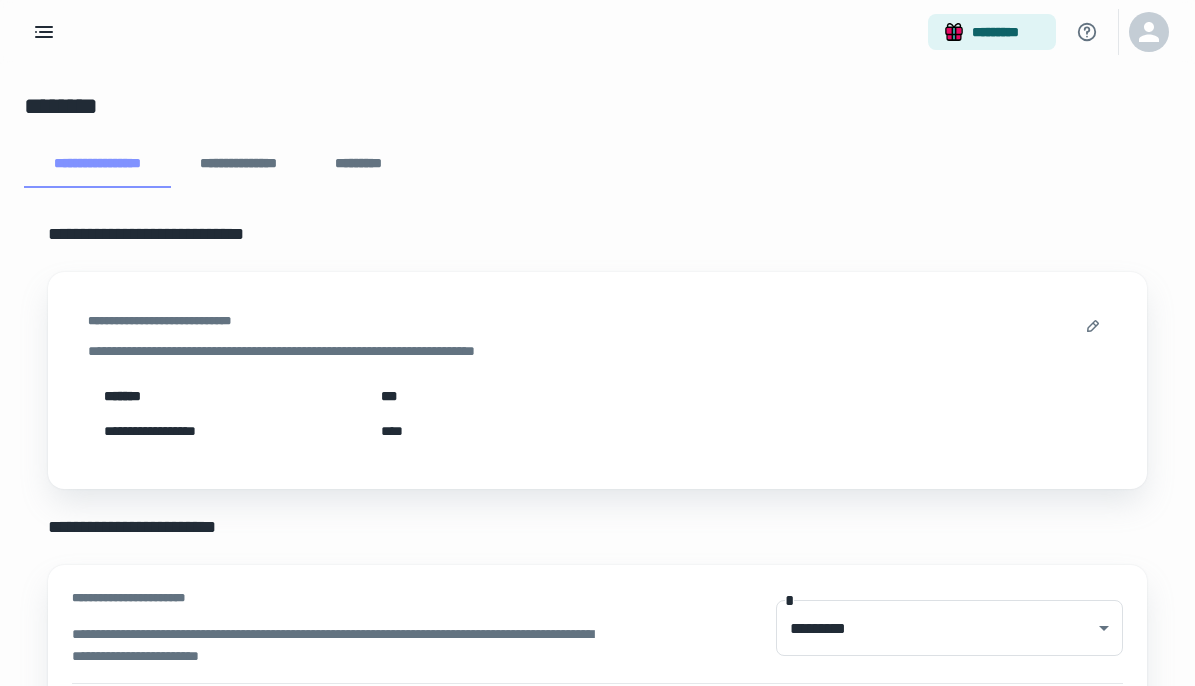 scroll, scrollTop: 0, scrollLeft: 0, axis: both 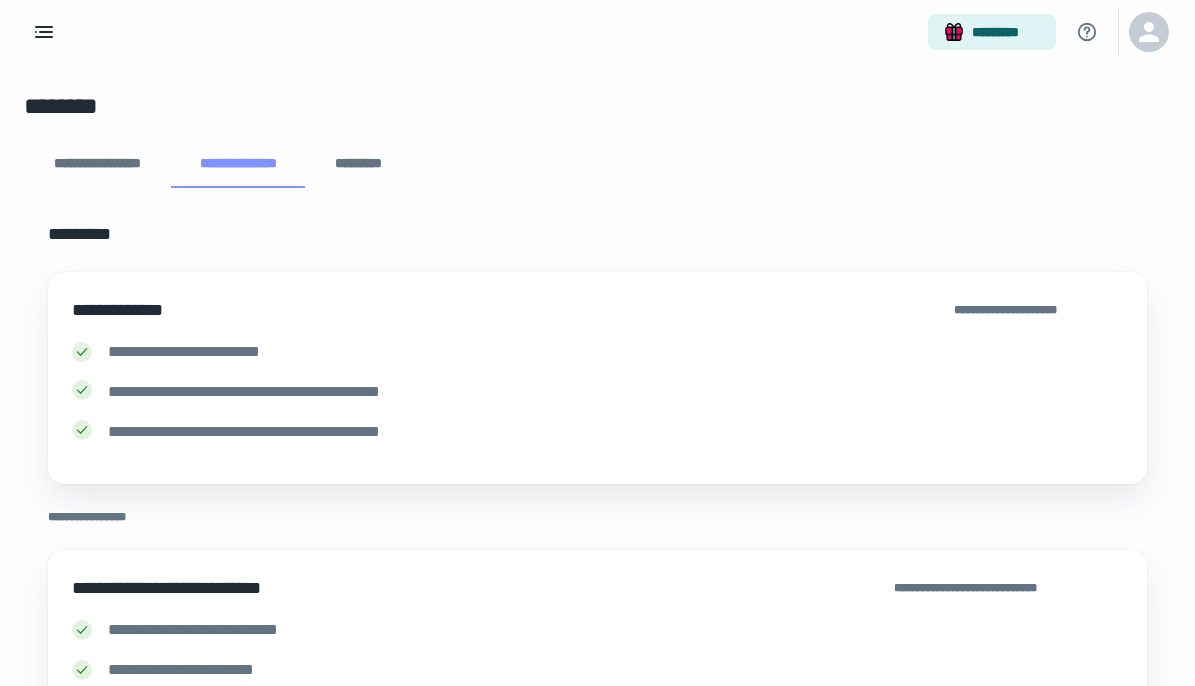 click on "*********" at bounding box center [359, 164] 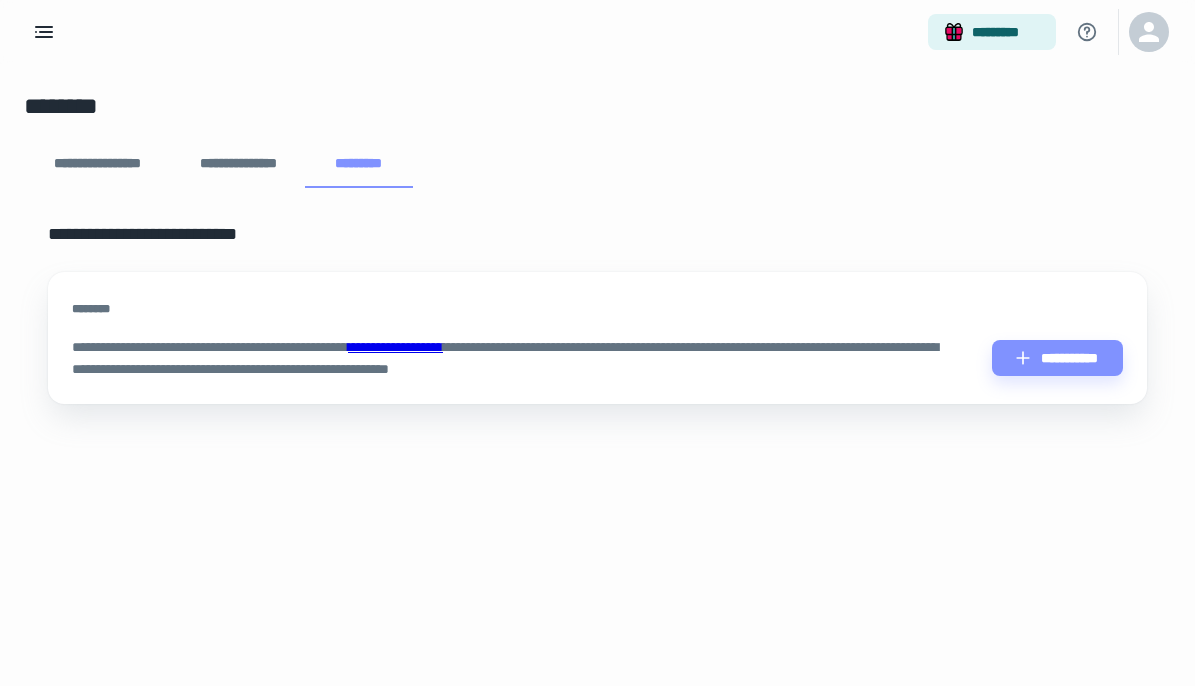 click on "**********" at bounding box center (97, 164) 